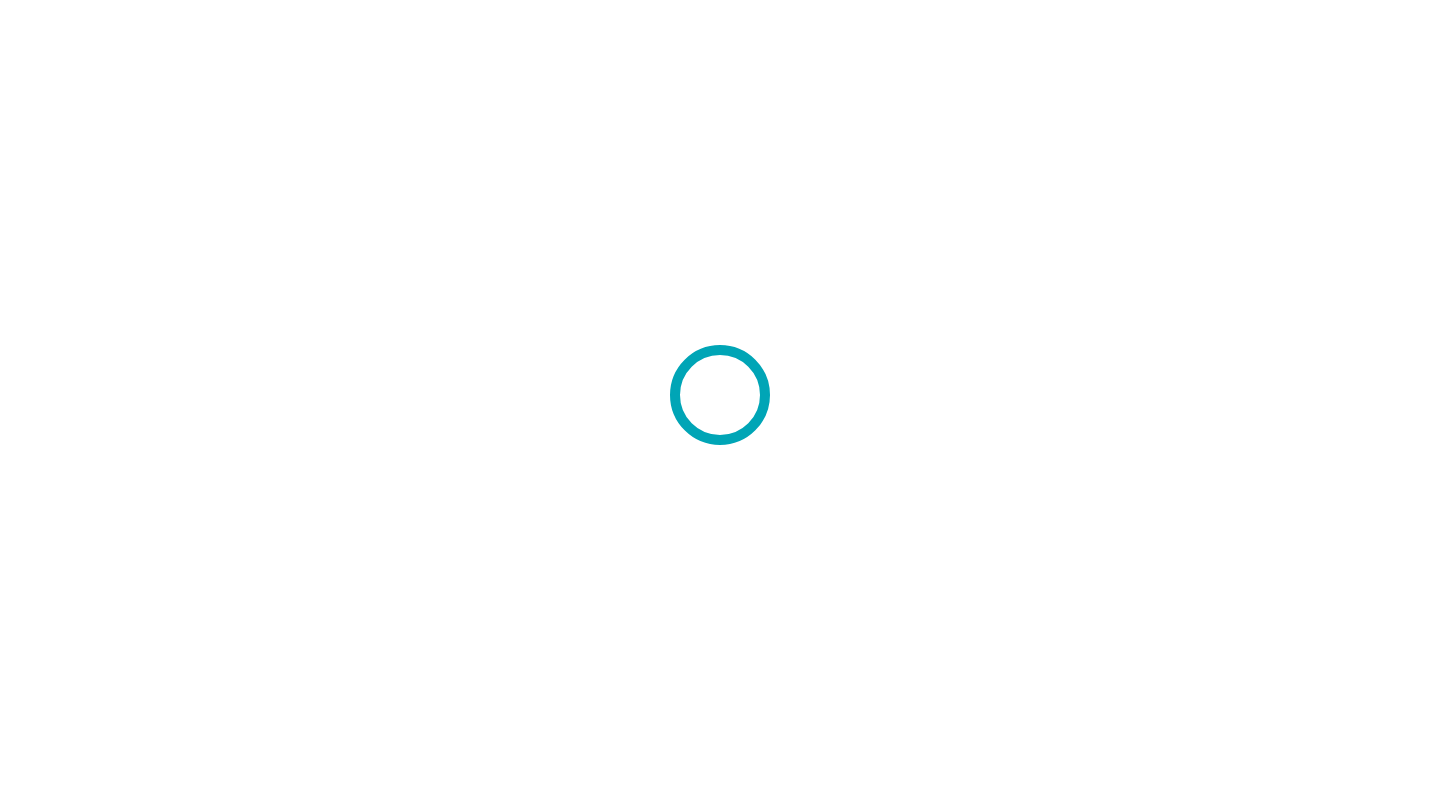 scroll, scrollTop: 0, scrollLeft: 0, axis: both 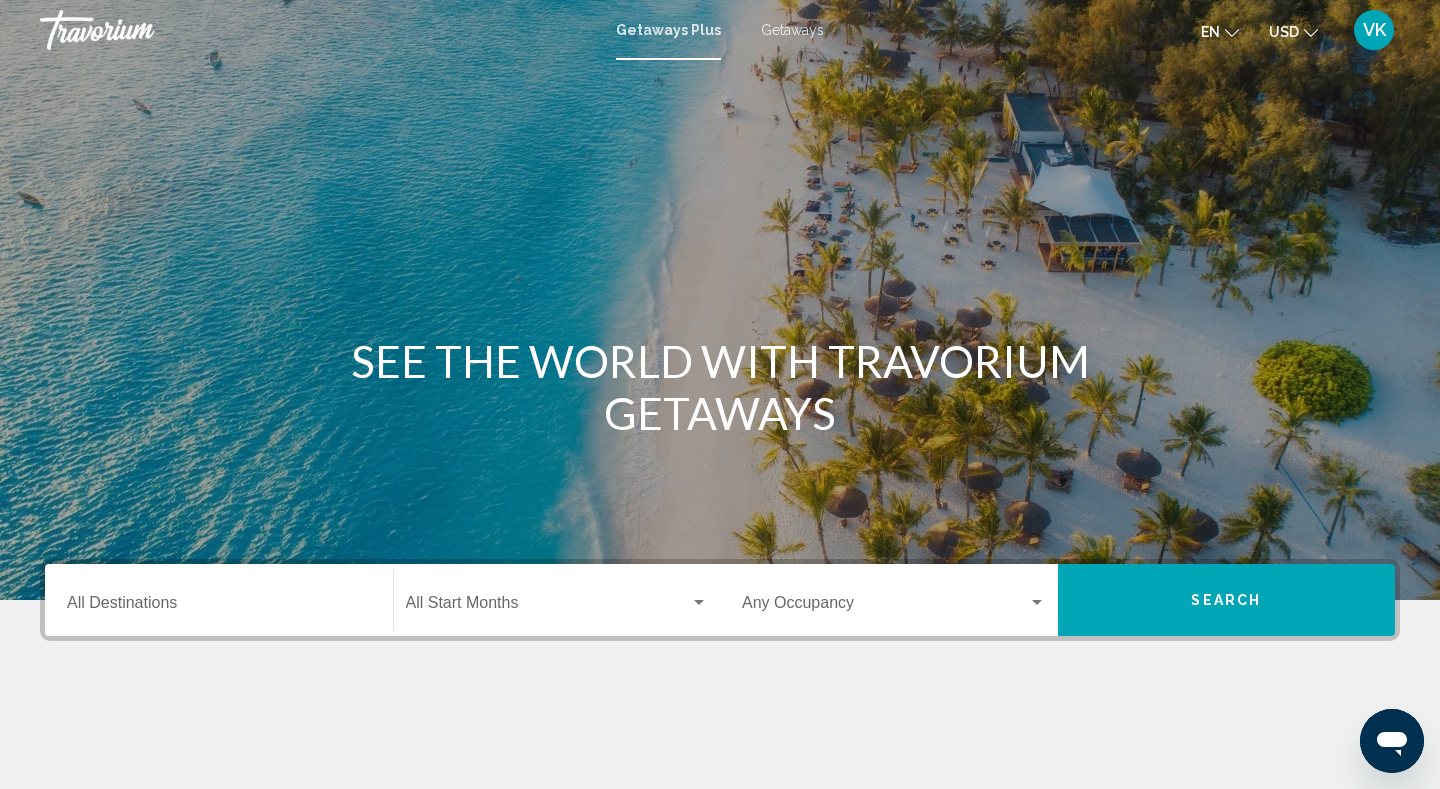 click on "Destination All Destinations" at bounding box center [219, 607] 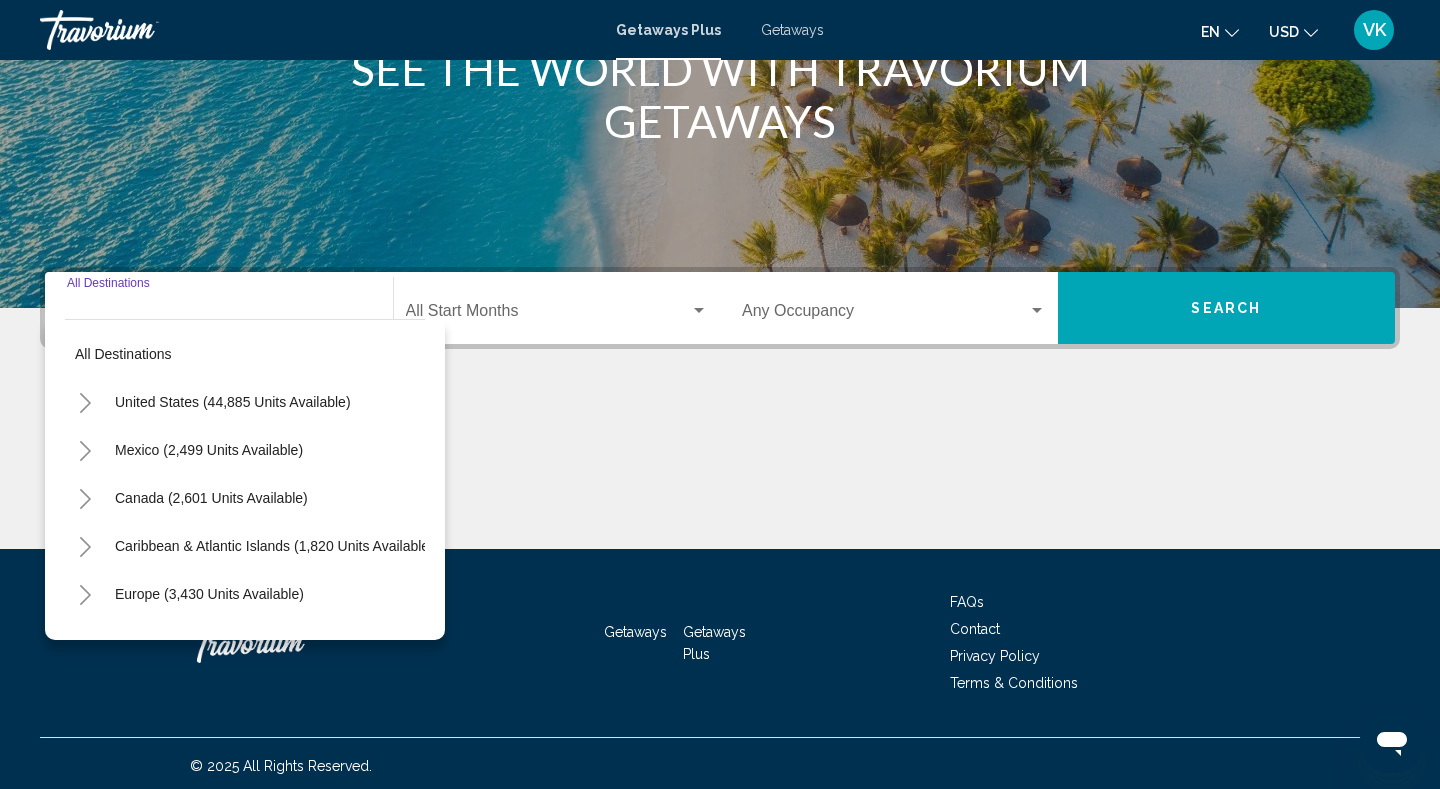 scroll, scrollTop: 297, scrollLeft: 0, axis: vertical 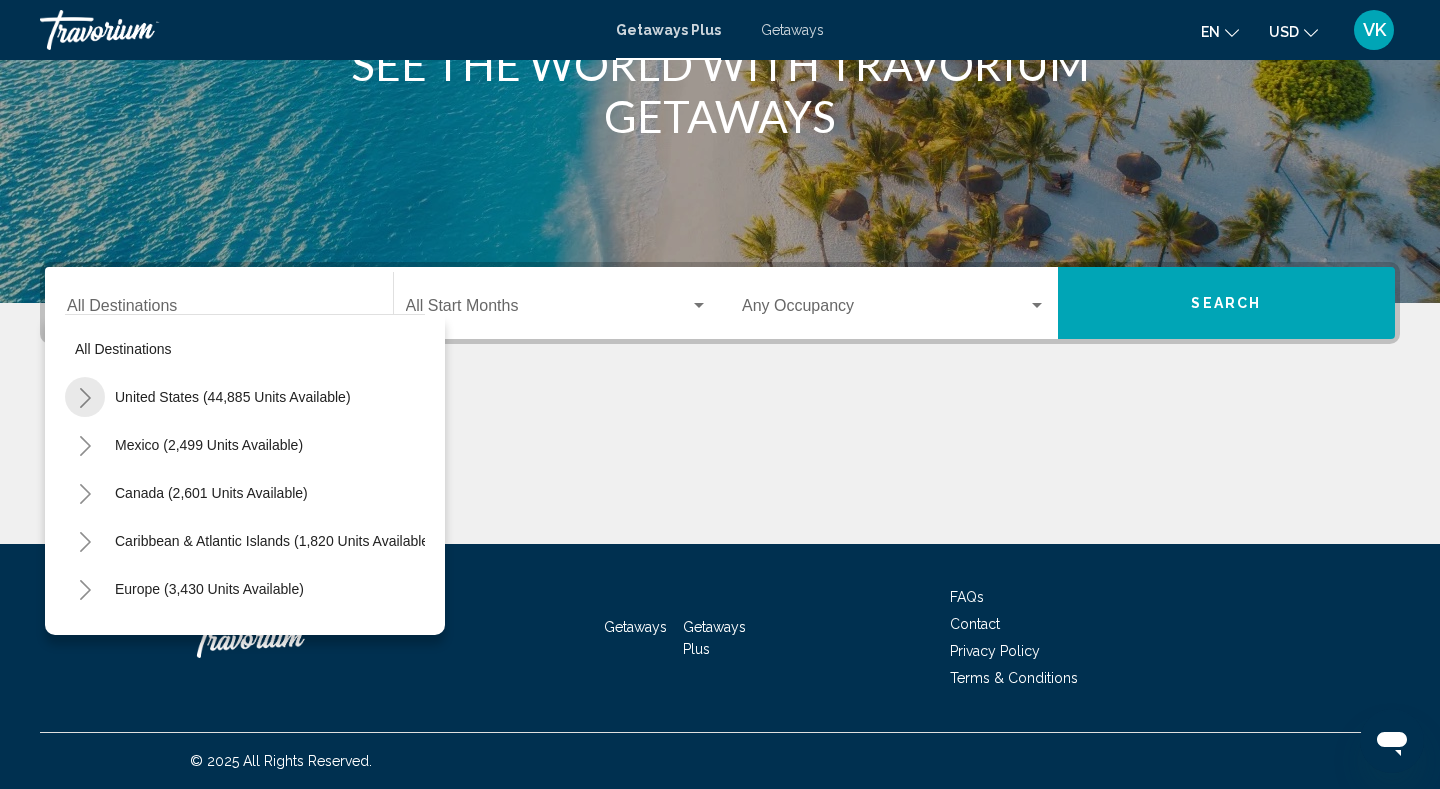 click 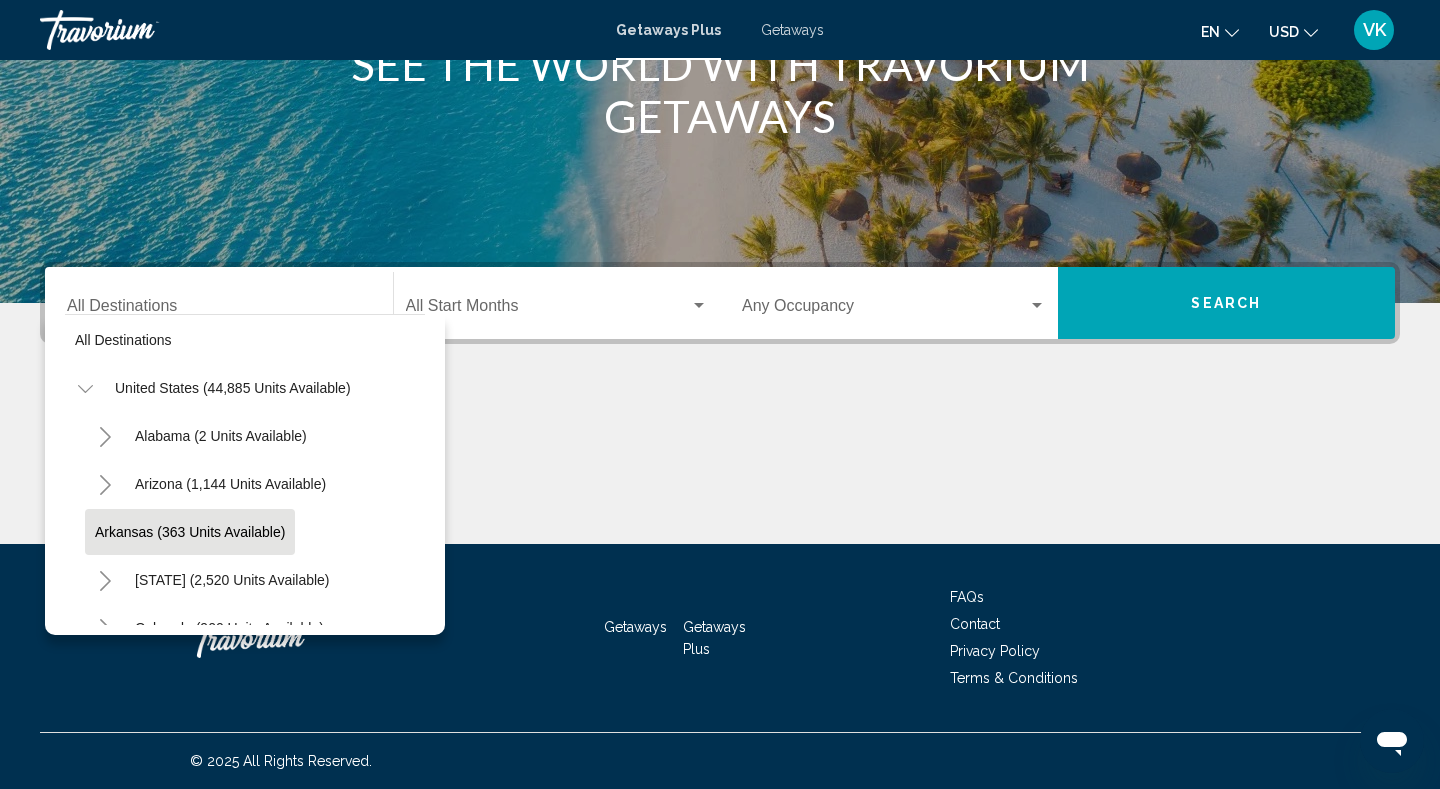 scroll, scrollTop: 14, scrollLeft: 0, axis: vertical 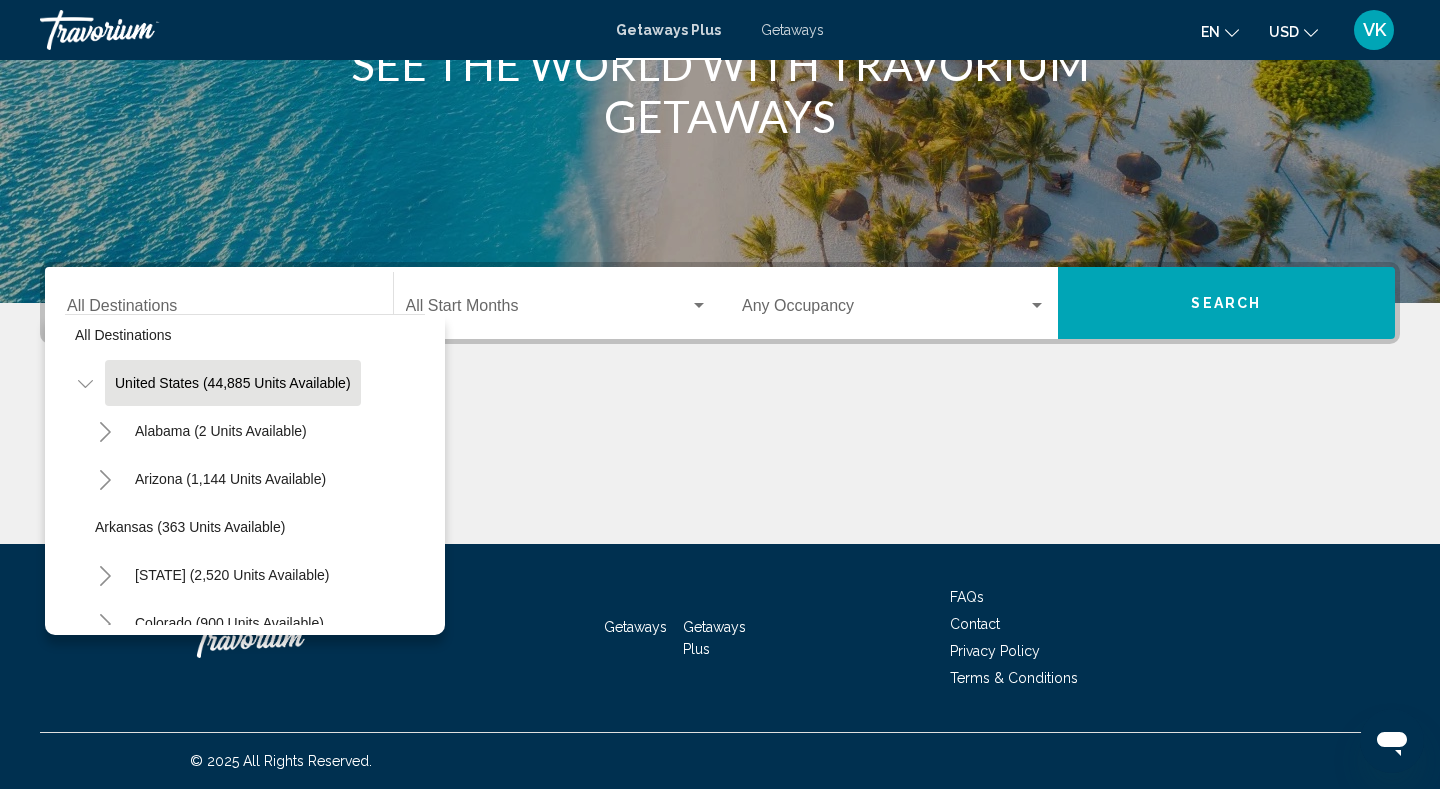click on "United States (44,885 units available)" at bounding box center [209, 2399] 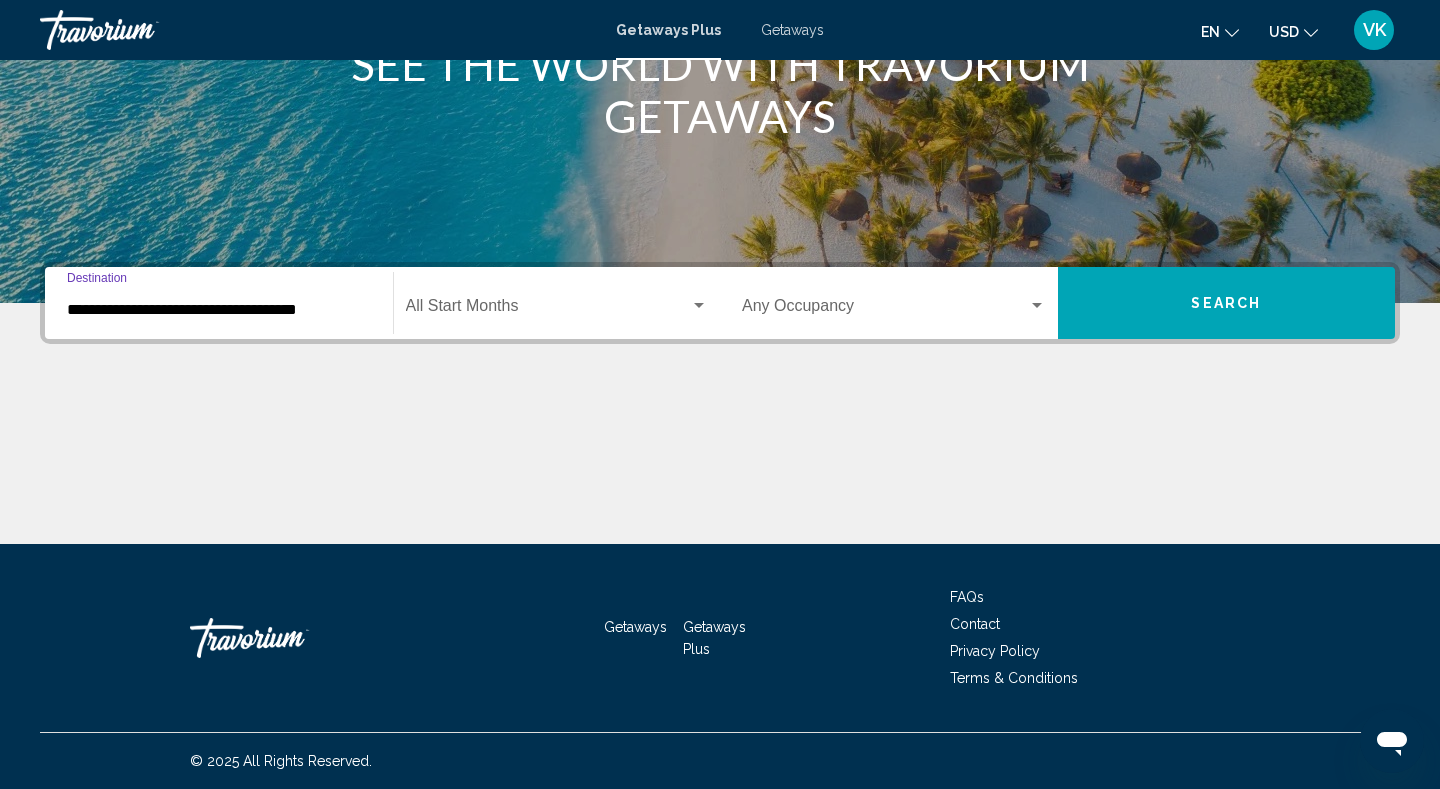 click at bounding box center (1037, 305) 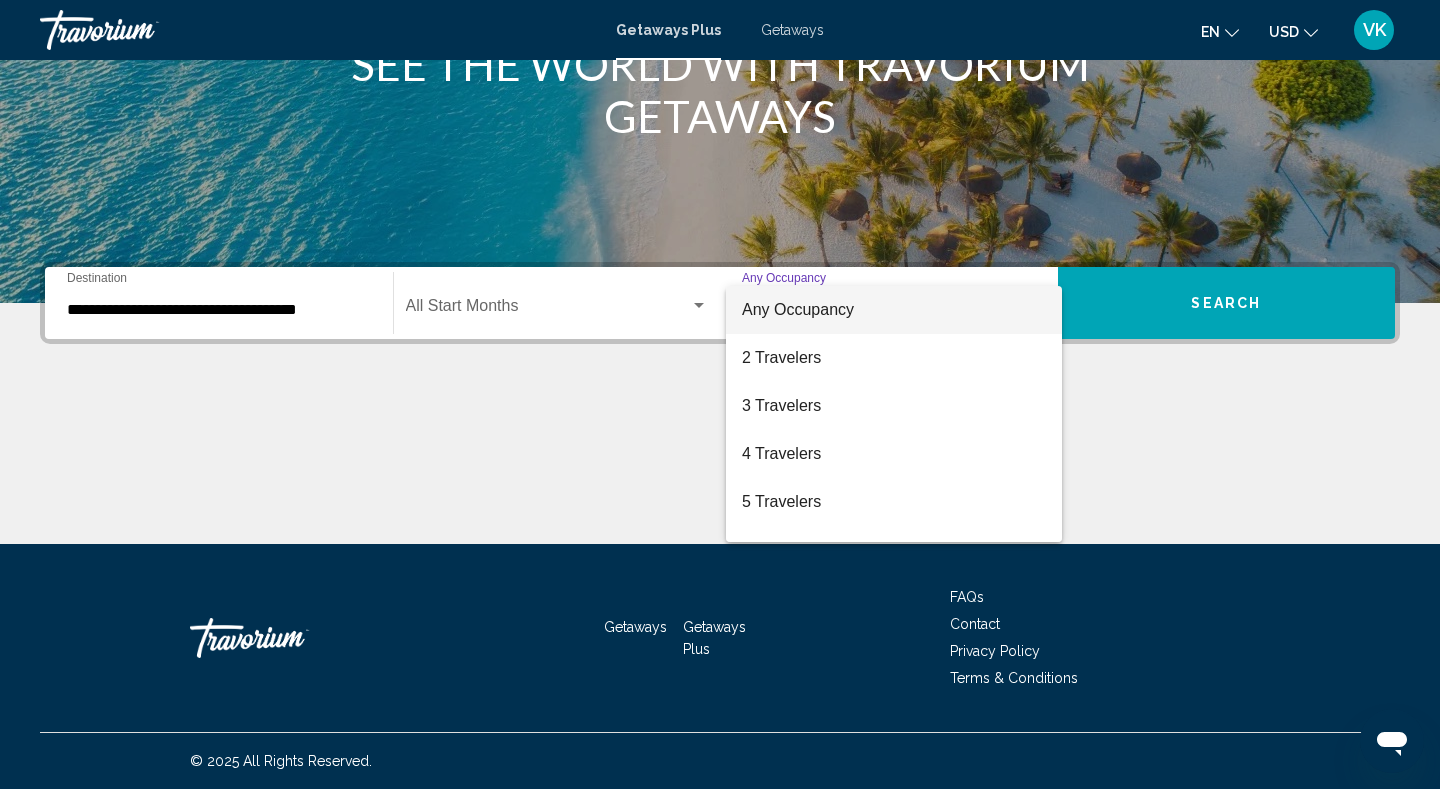 click at bounding box center [720, 394] 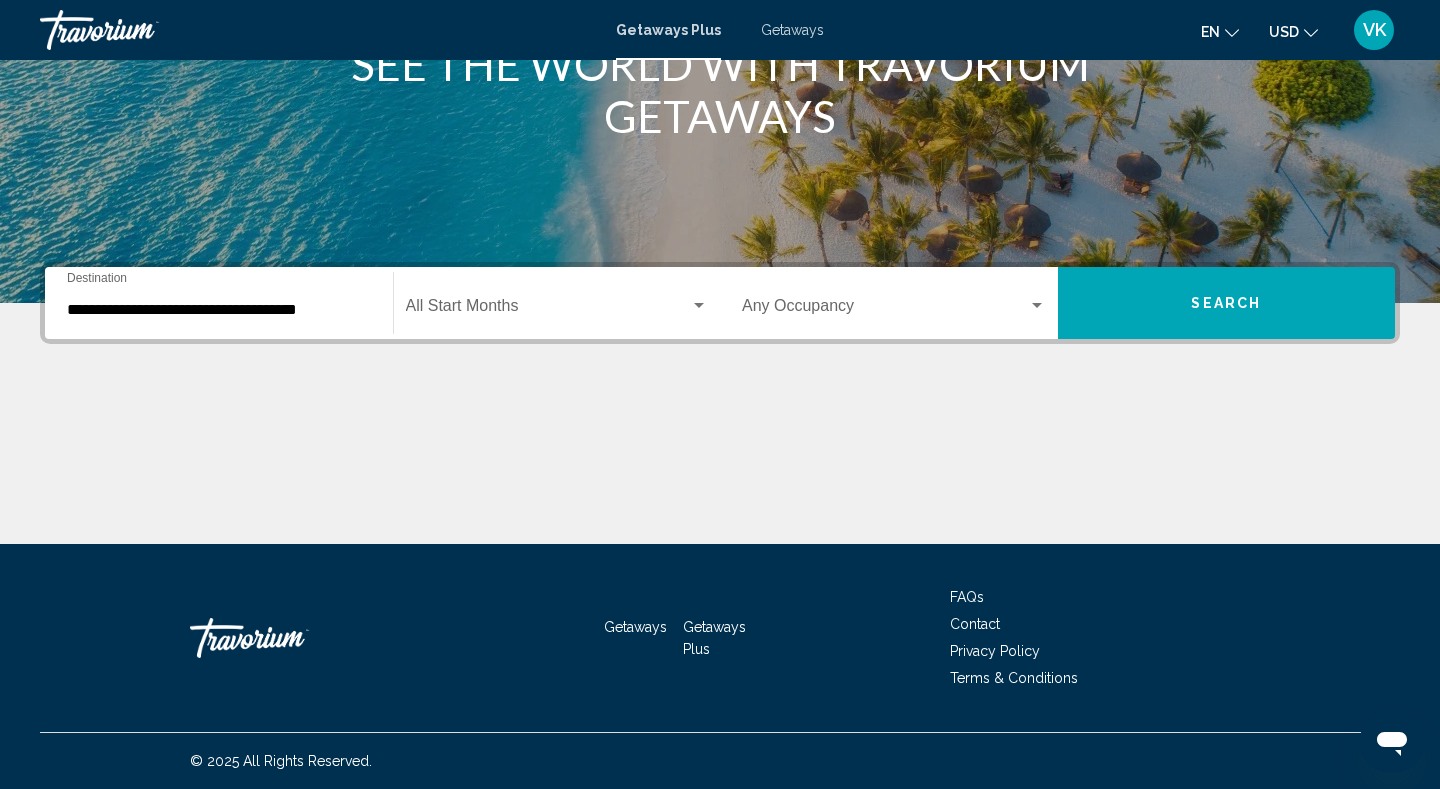 click on "Search" at bounding box center (1227, 303) 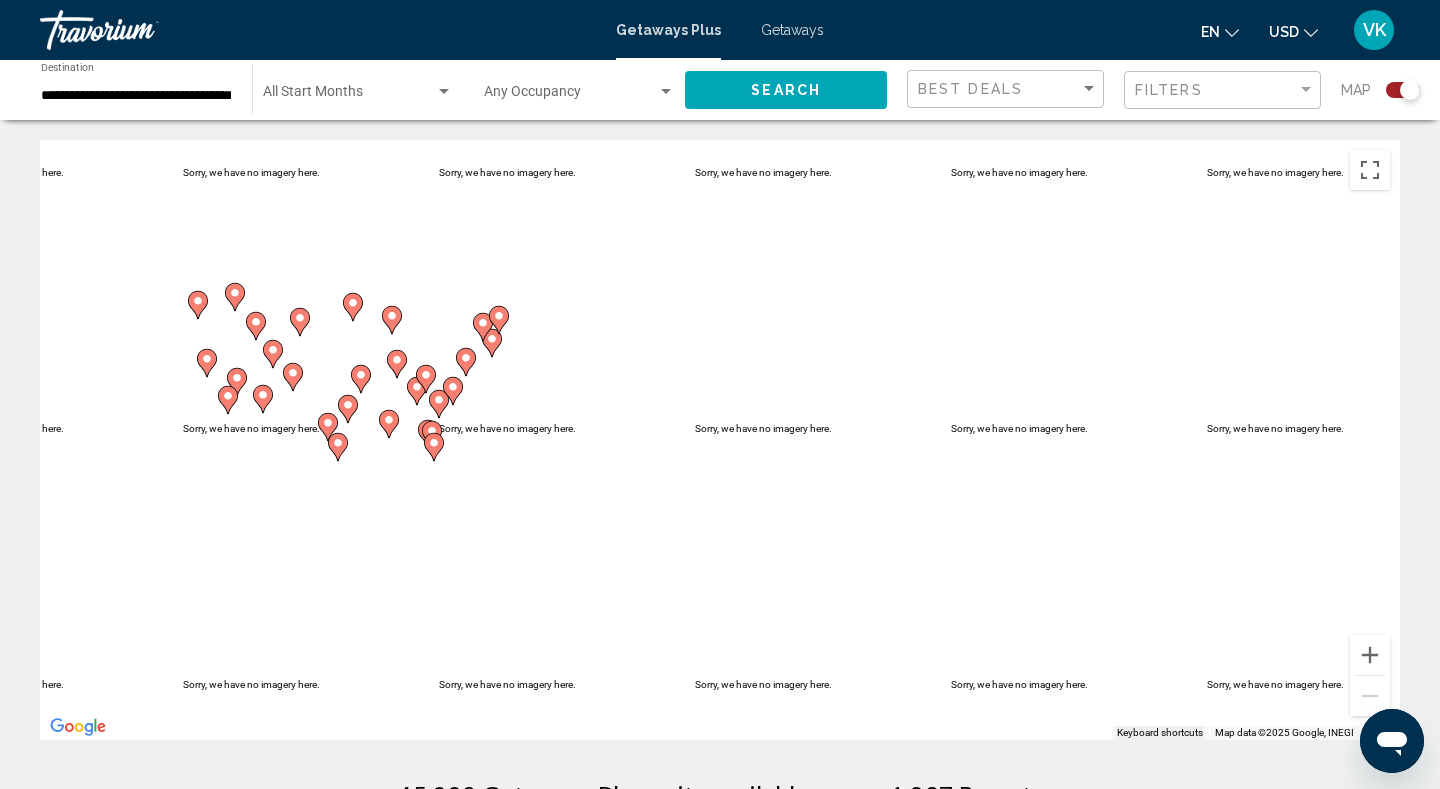 scroll, scrollTop: 0, scrollLeft: 0, axis: both 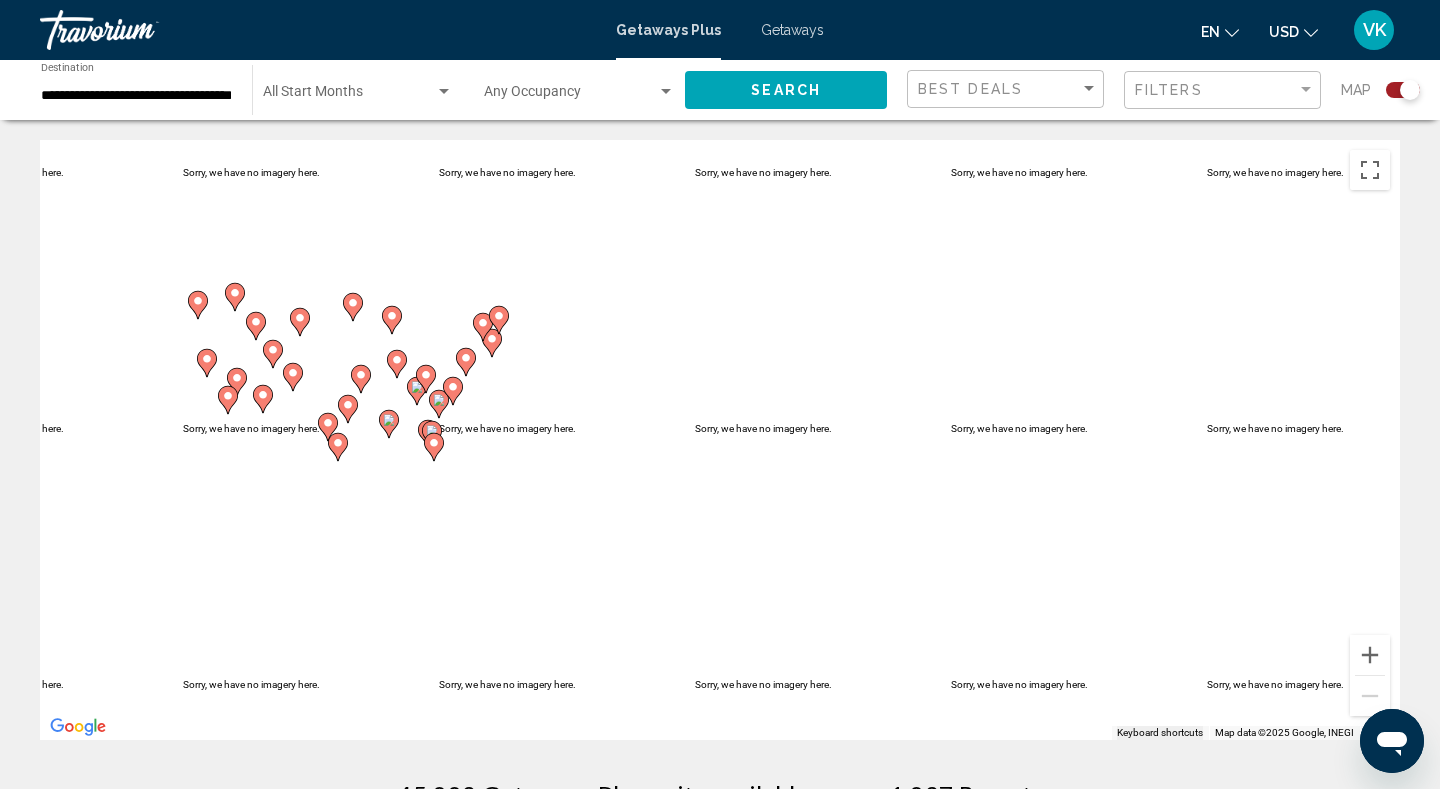 click 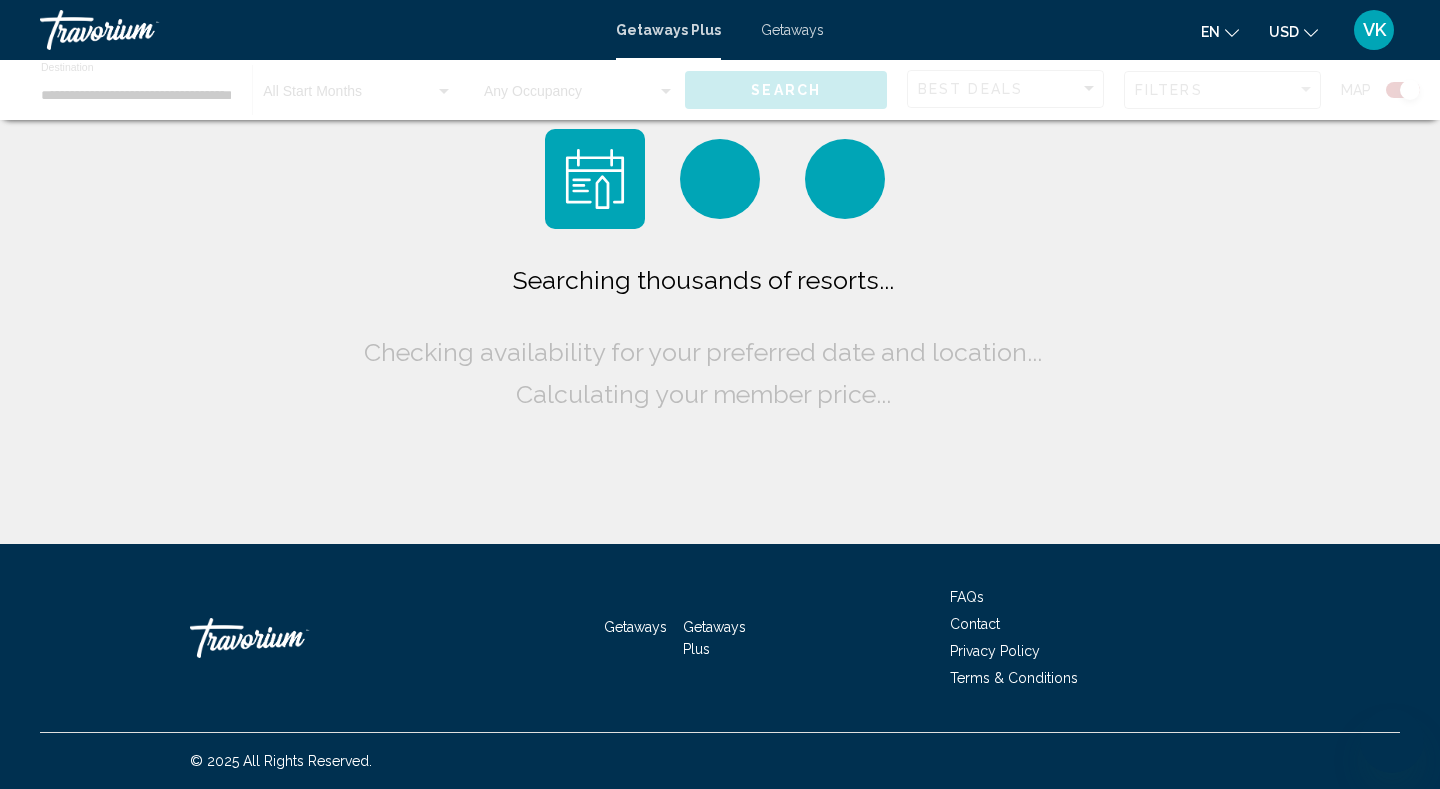 scroll, scrollTop: 0, scrollLeft: 0, axis: both 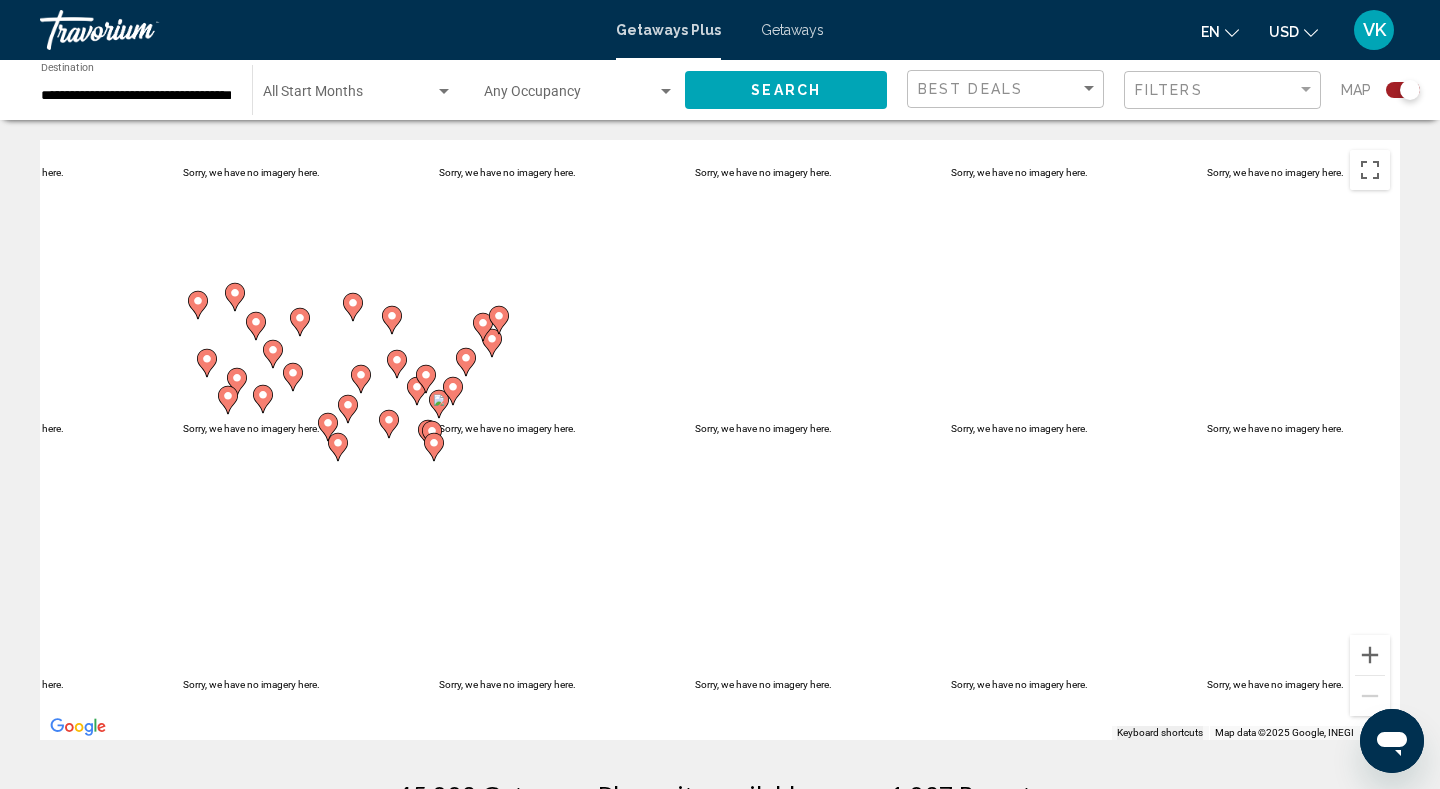 click on "Getaways" at bounding box center [792, 30] 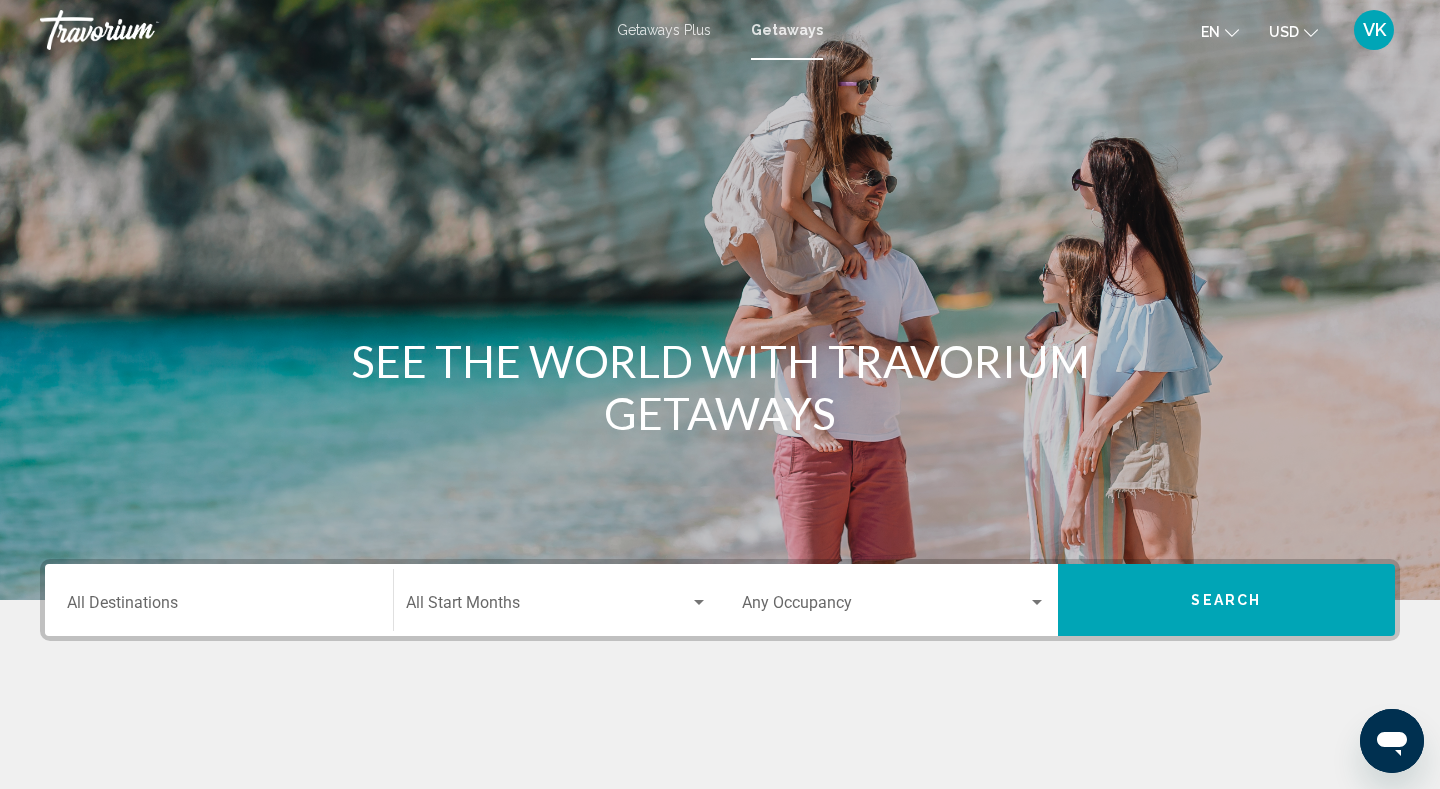 click on "Destination All Destinations" at bounding box center (219, 607) 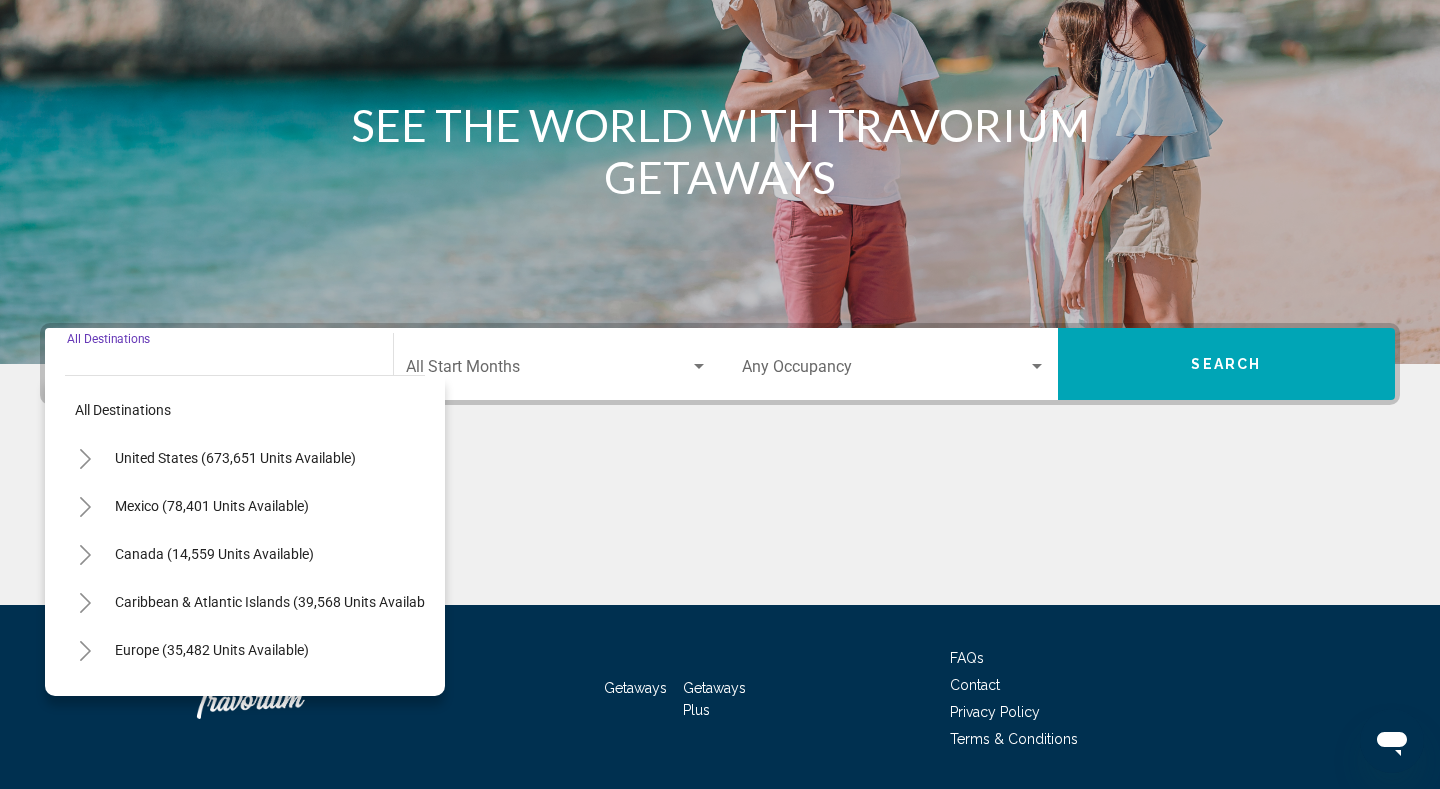 scroll, scrollTop: 297, scrollLeft: 0, axis: vertical 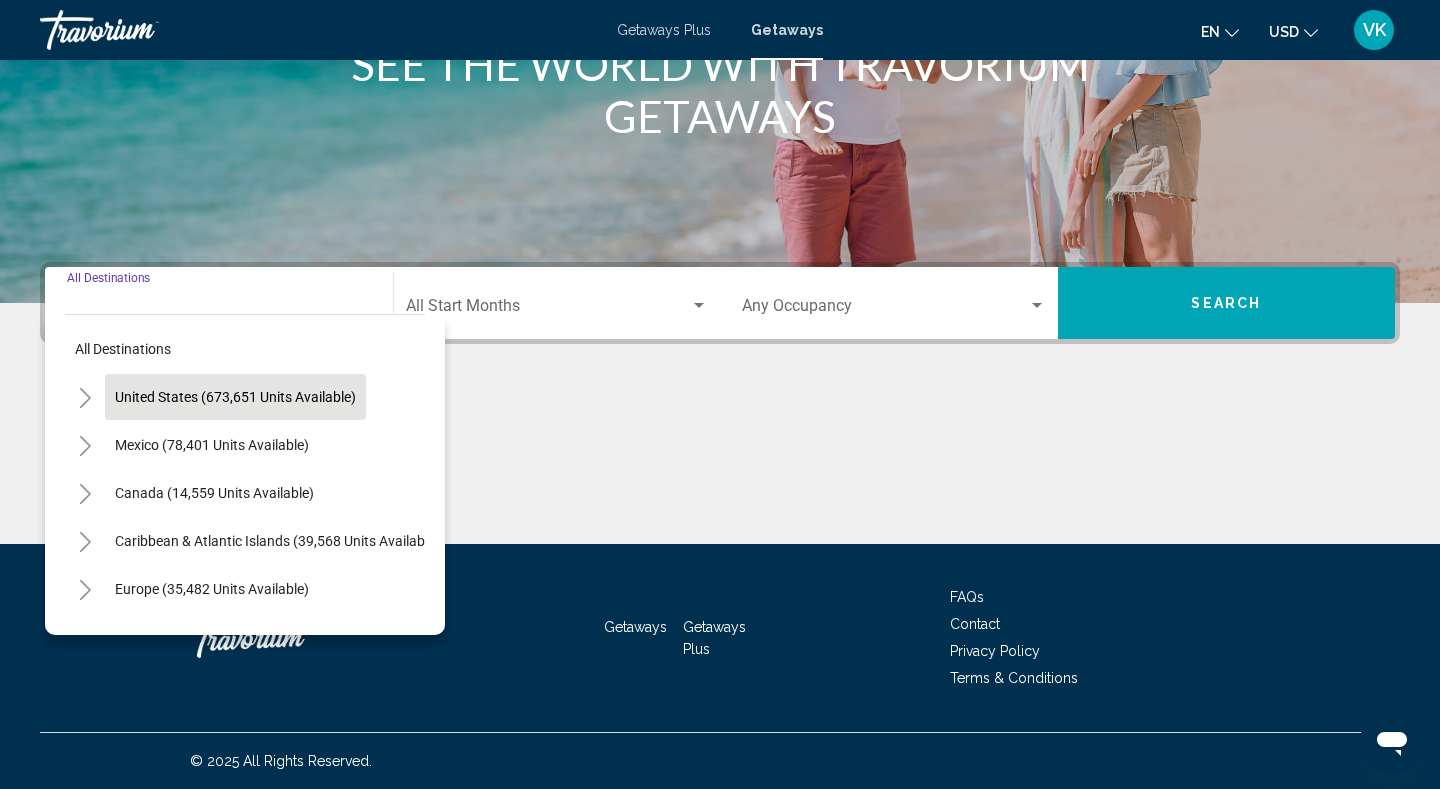 click on "United States (673,651 units available)" at bounding box center (212, 445) 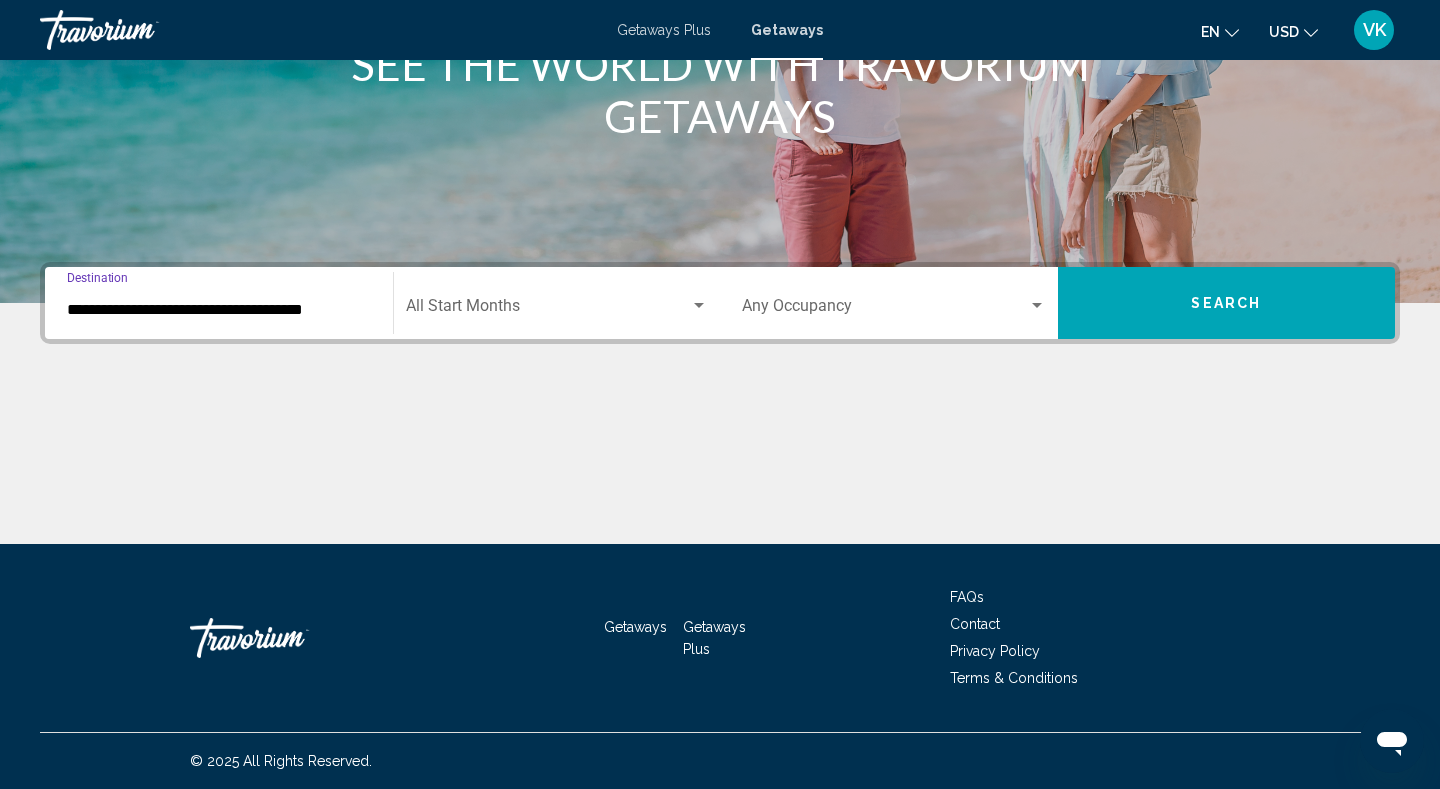 click on "Search" at bounding box center (1226, 304) 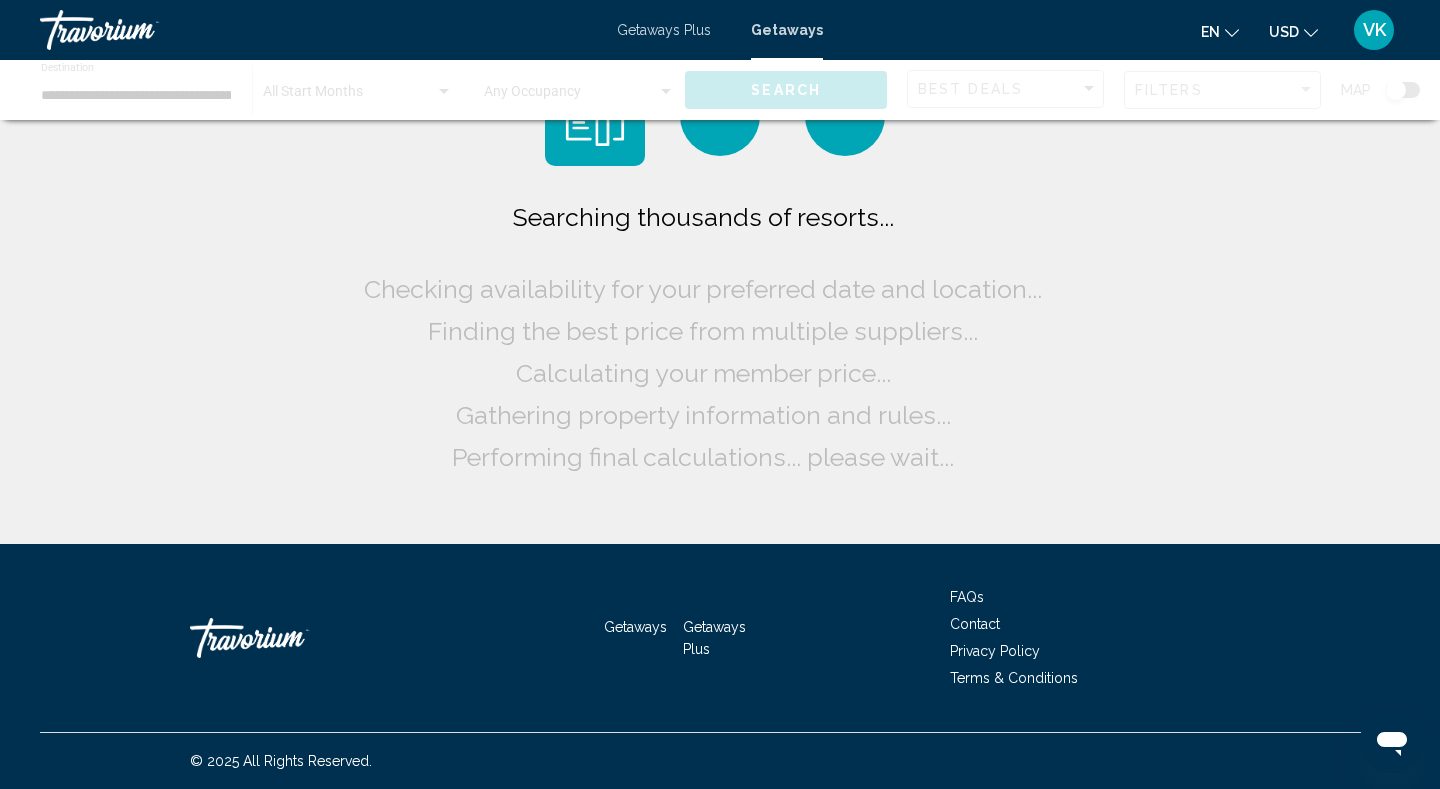 scroll, scrollTop: 0, scrollLeft: 0, axis: both 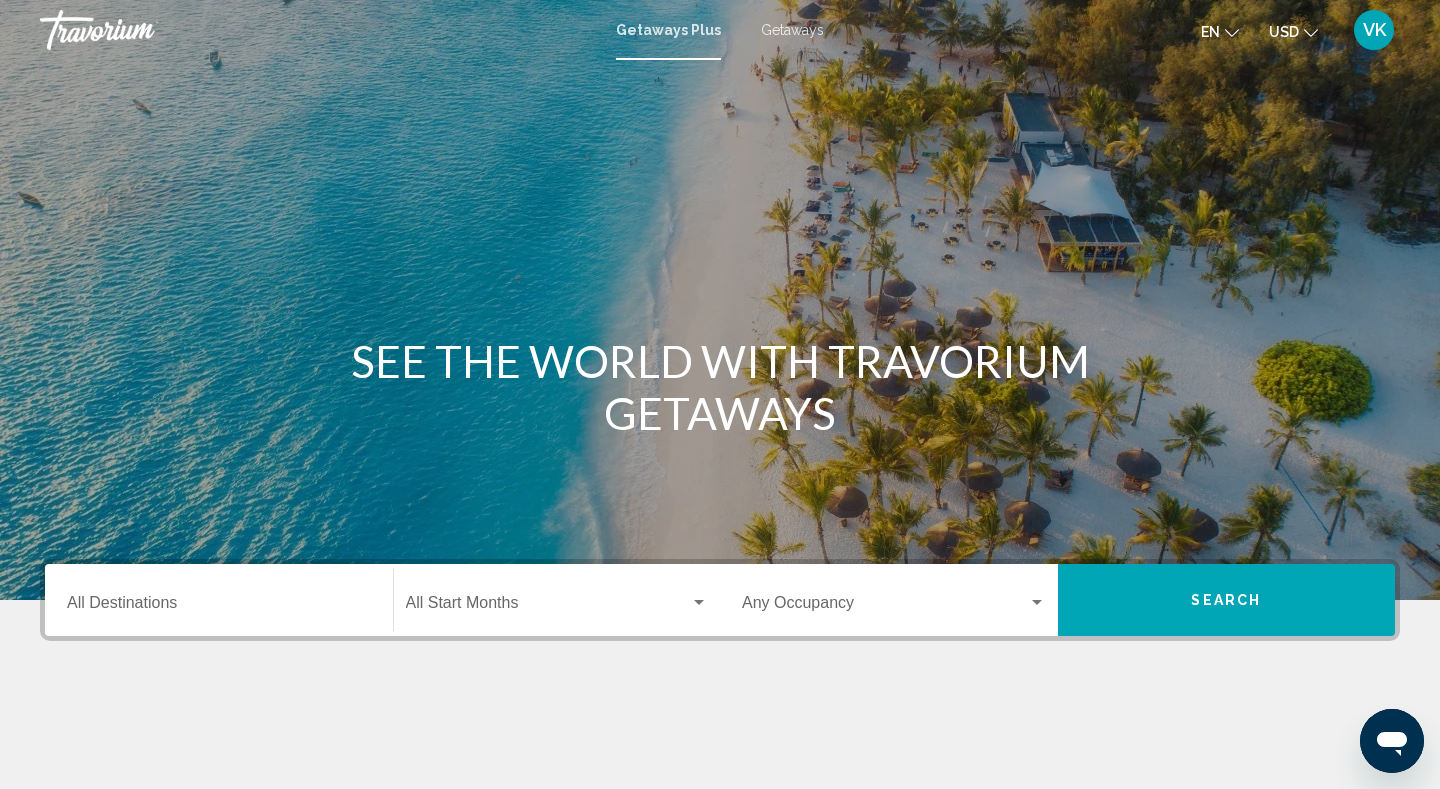 click on "Getaways" at bounding box center [792, 30] 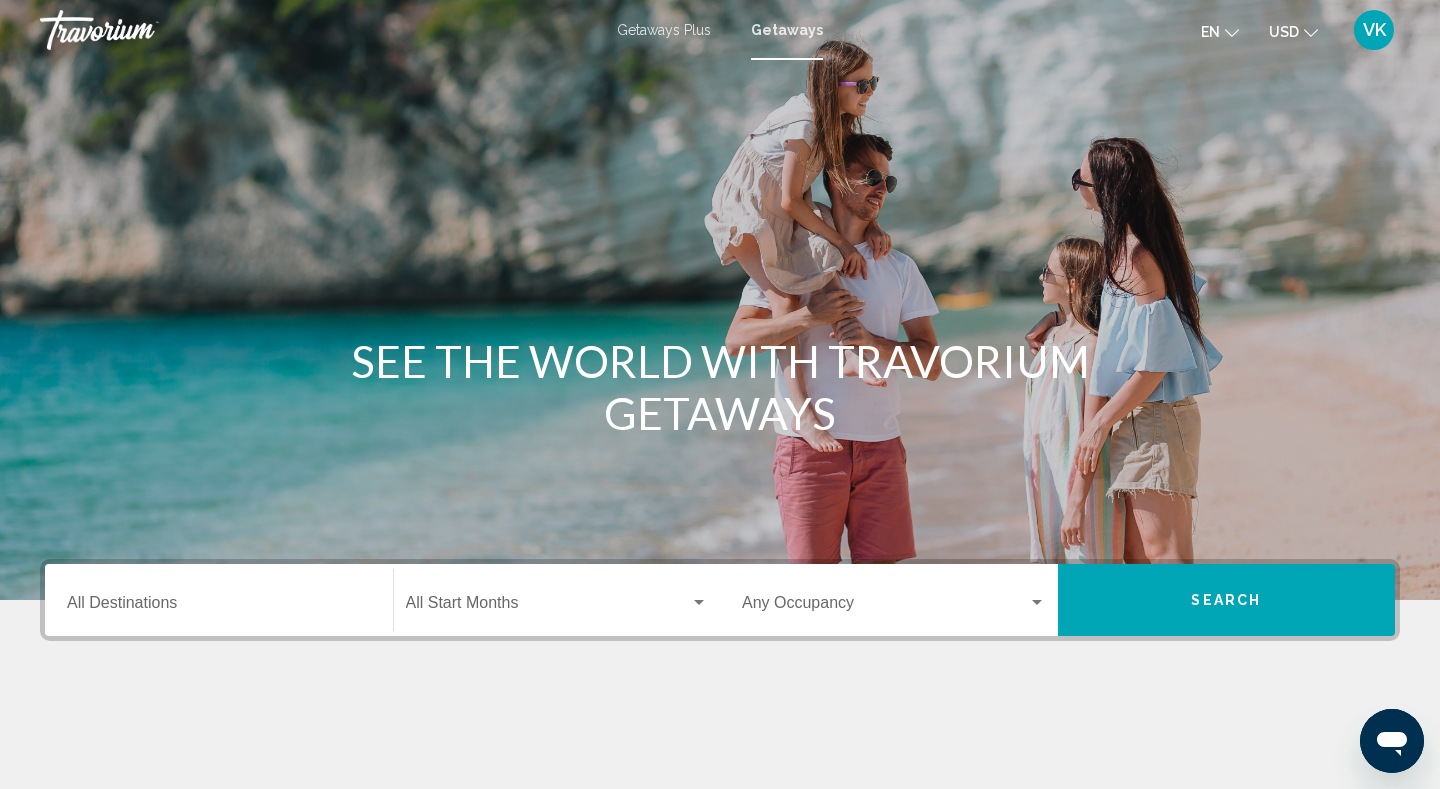 click on "Destination All Destinations" at bounding box center [219, 607] 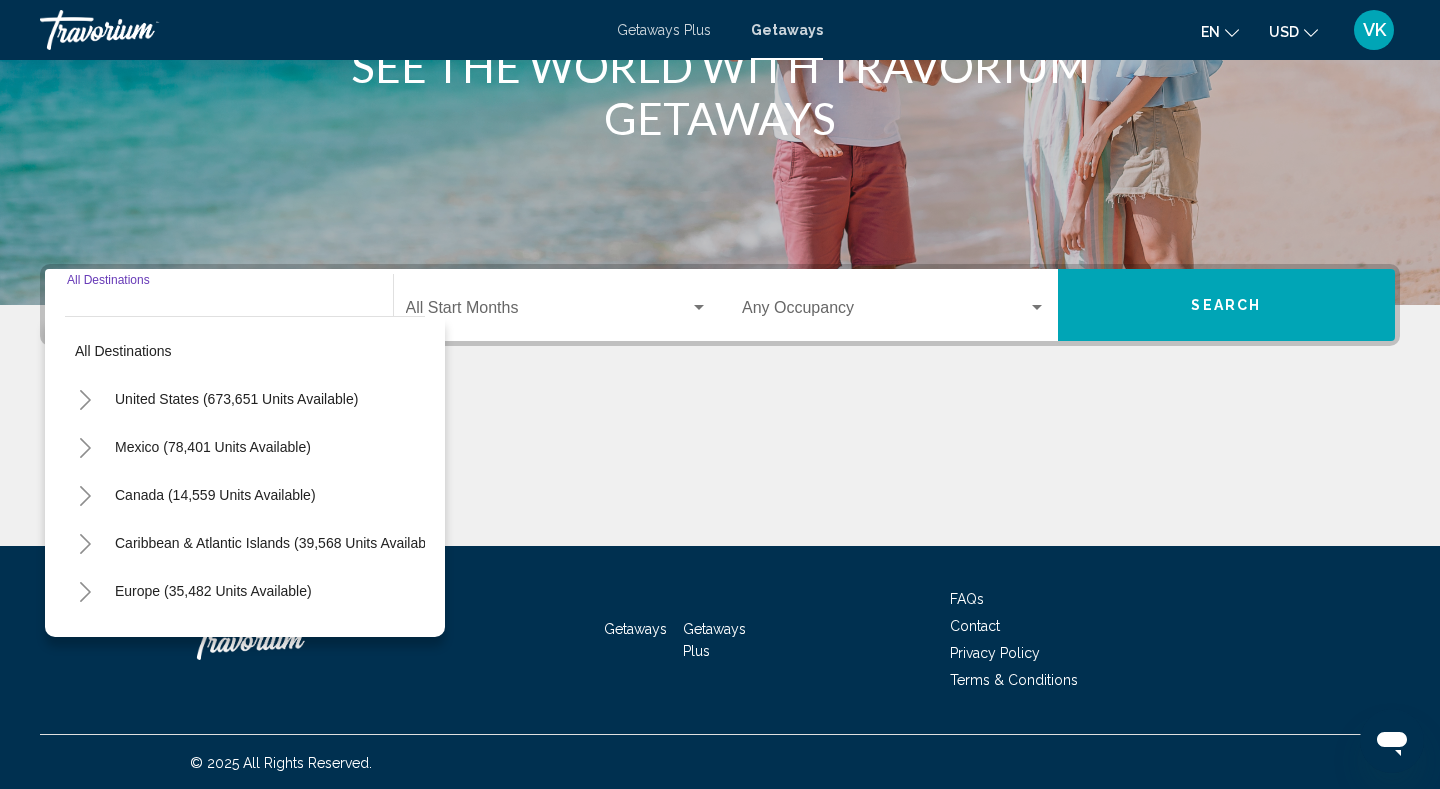 scroll, scrollTop: 297, scrollLeft: 0, axis: vertical 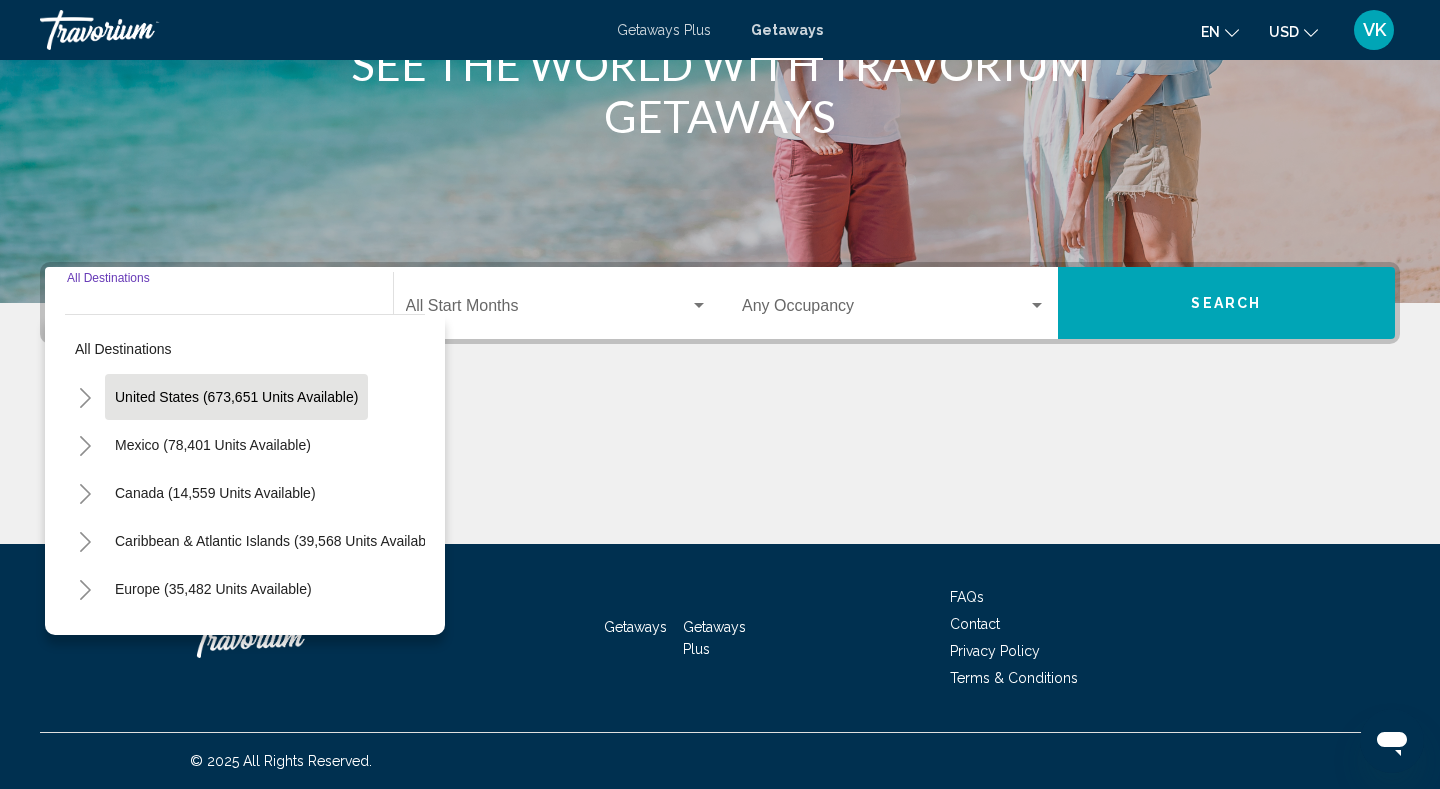 click on "United States (673,651 units available)" at bounding box center [213, 445] 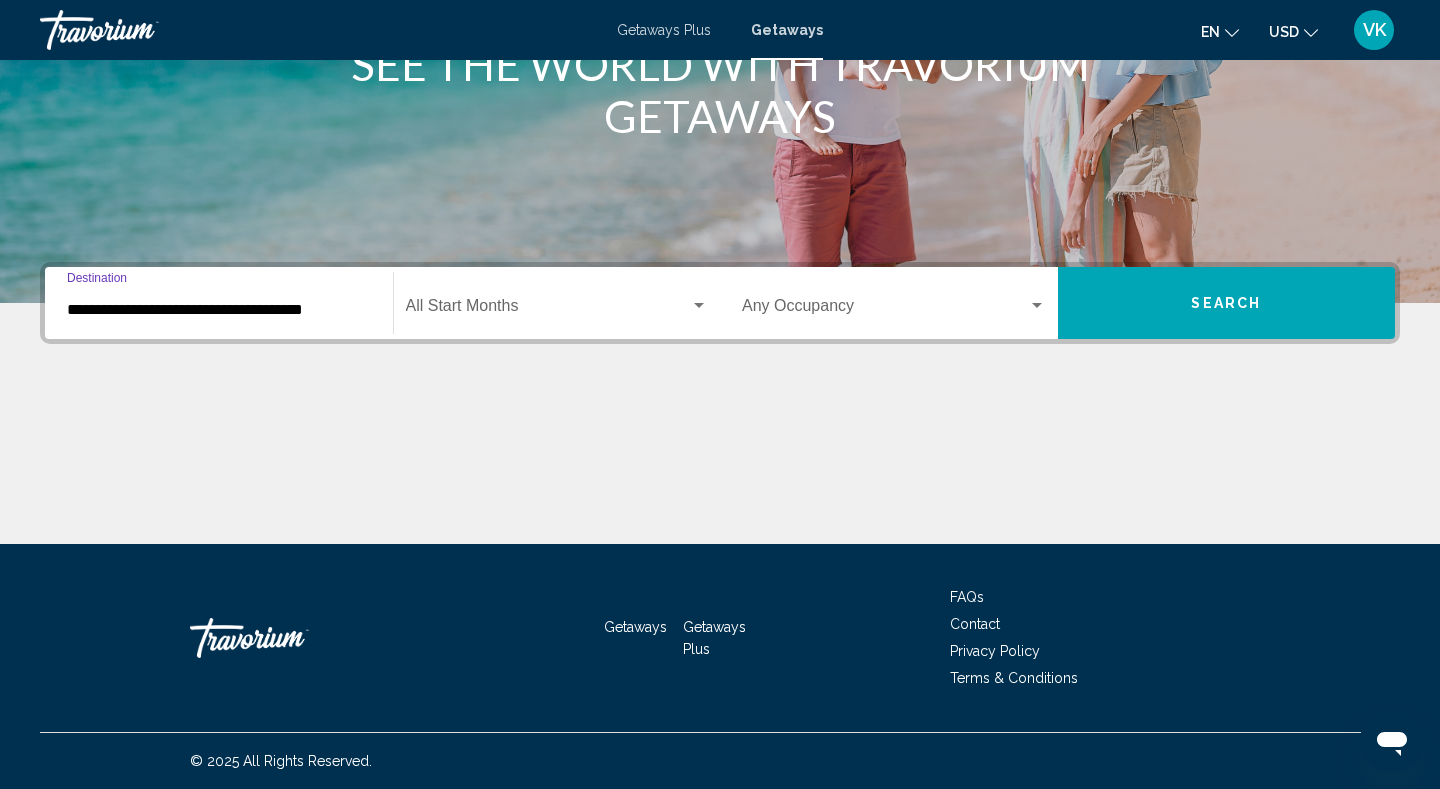 click on "Search" at bounding box center (1226, 304) 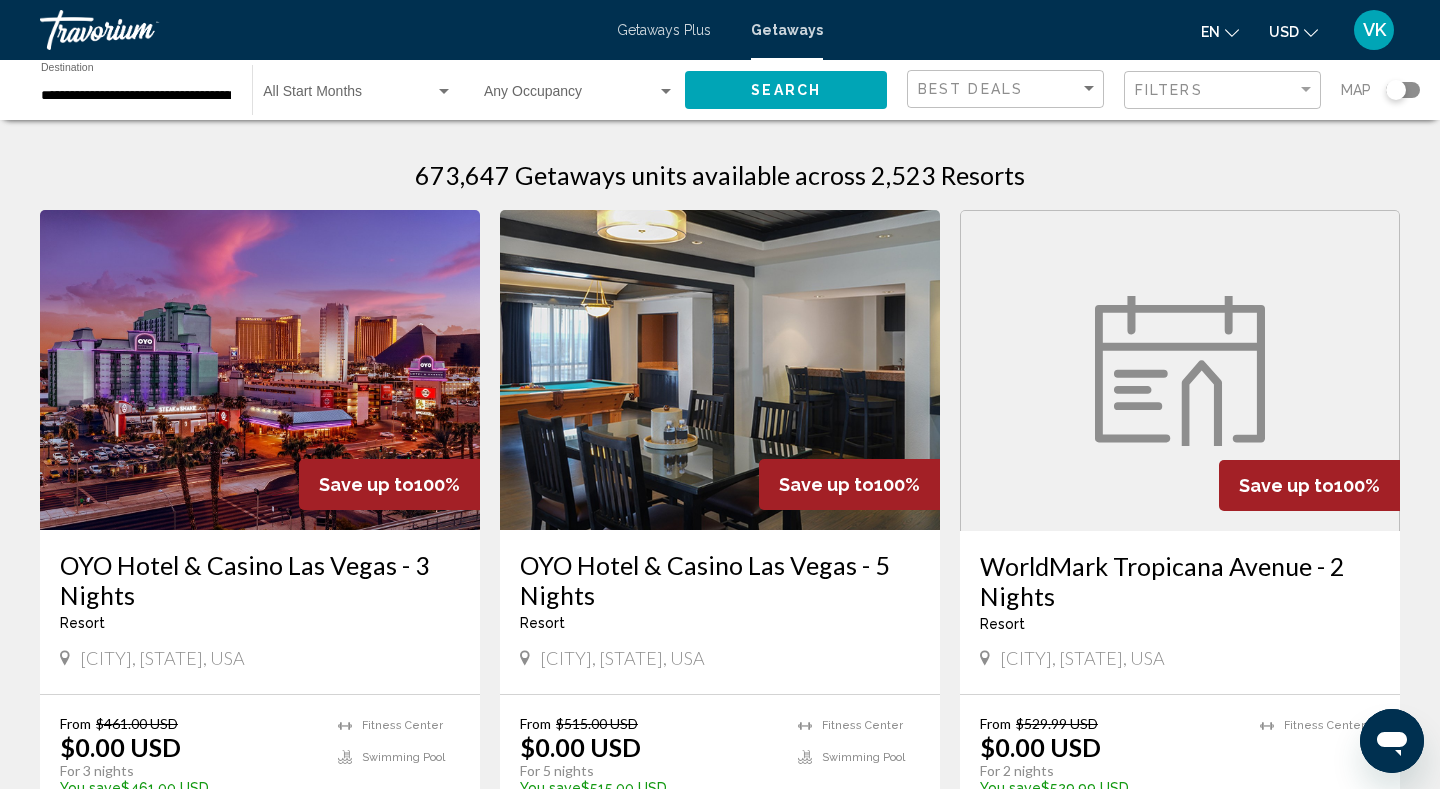 click 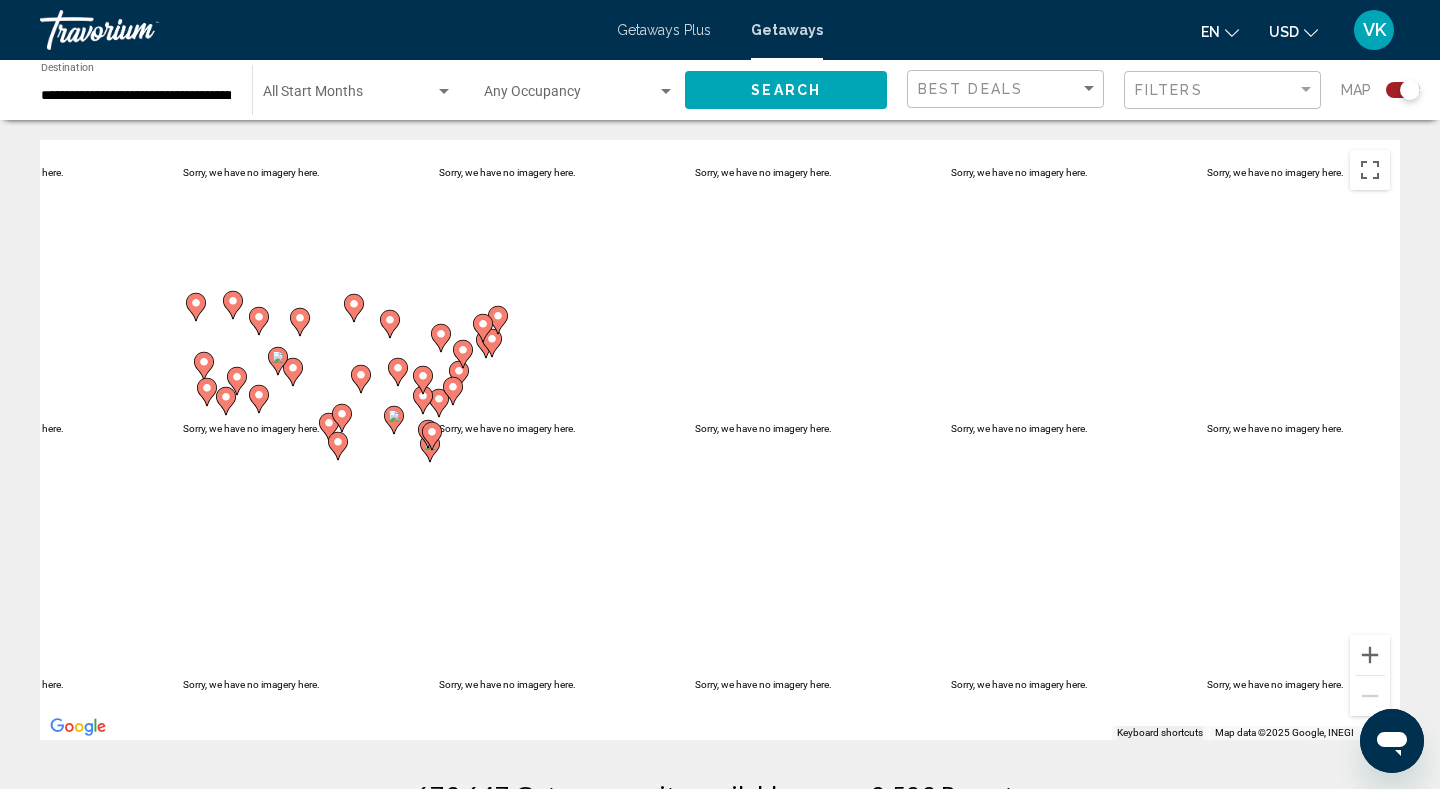 click on "To activate drag with keyboard, press Alt + Enter. Once in keyboard drag state, use the arrow keys to move the marker. To complete the drag, press the Enter key. To cancel, press Escape." at bounding box center [720, 440] 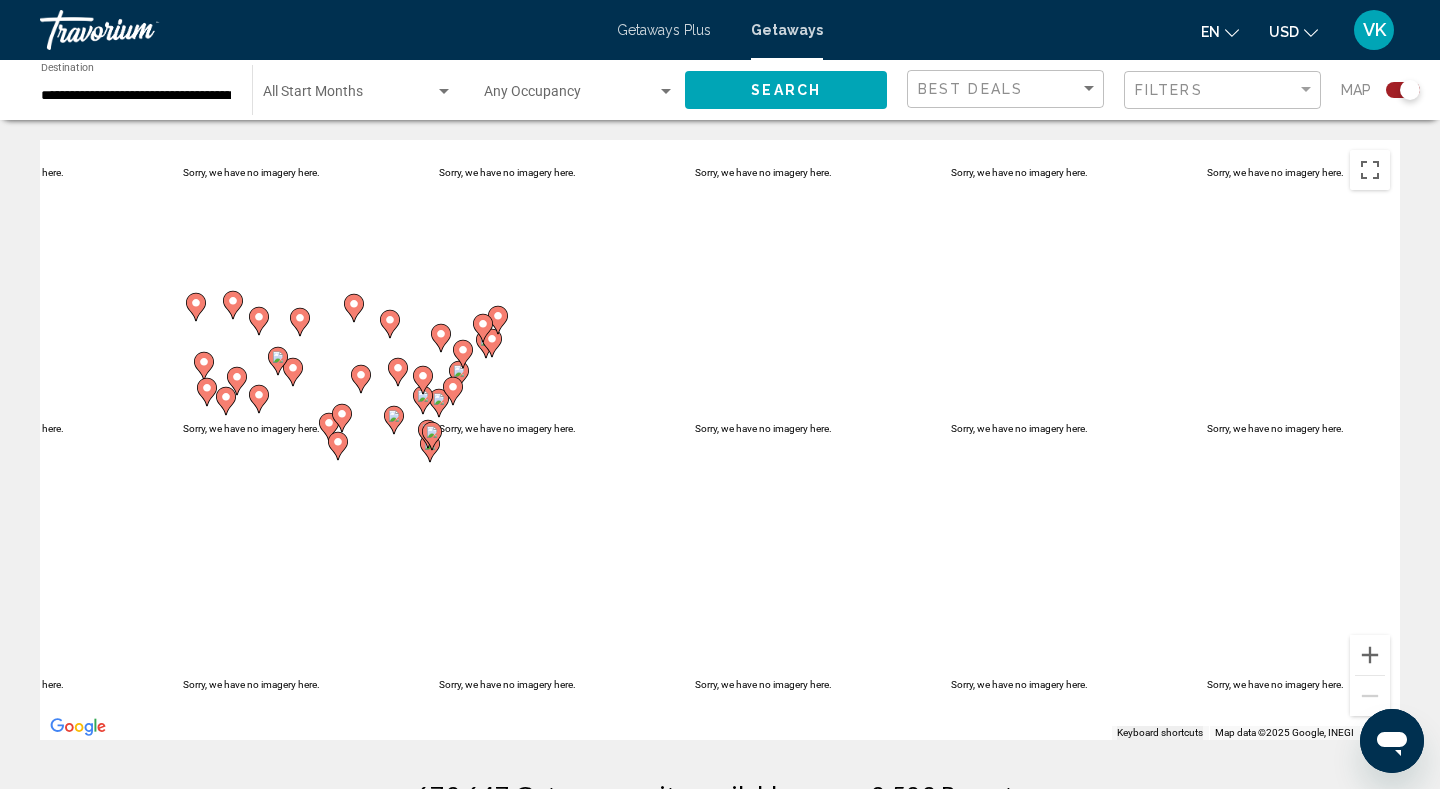 click on "To activate drag with keyboard, press Alt + Enter. Once in keyboard drag state, use the arrow keys to move the marker. To complete the drag, press the Enter key. To cancel, press Escape." at bounding box center [720, 440] 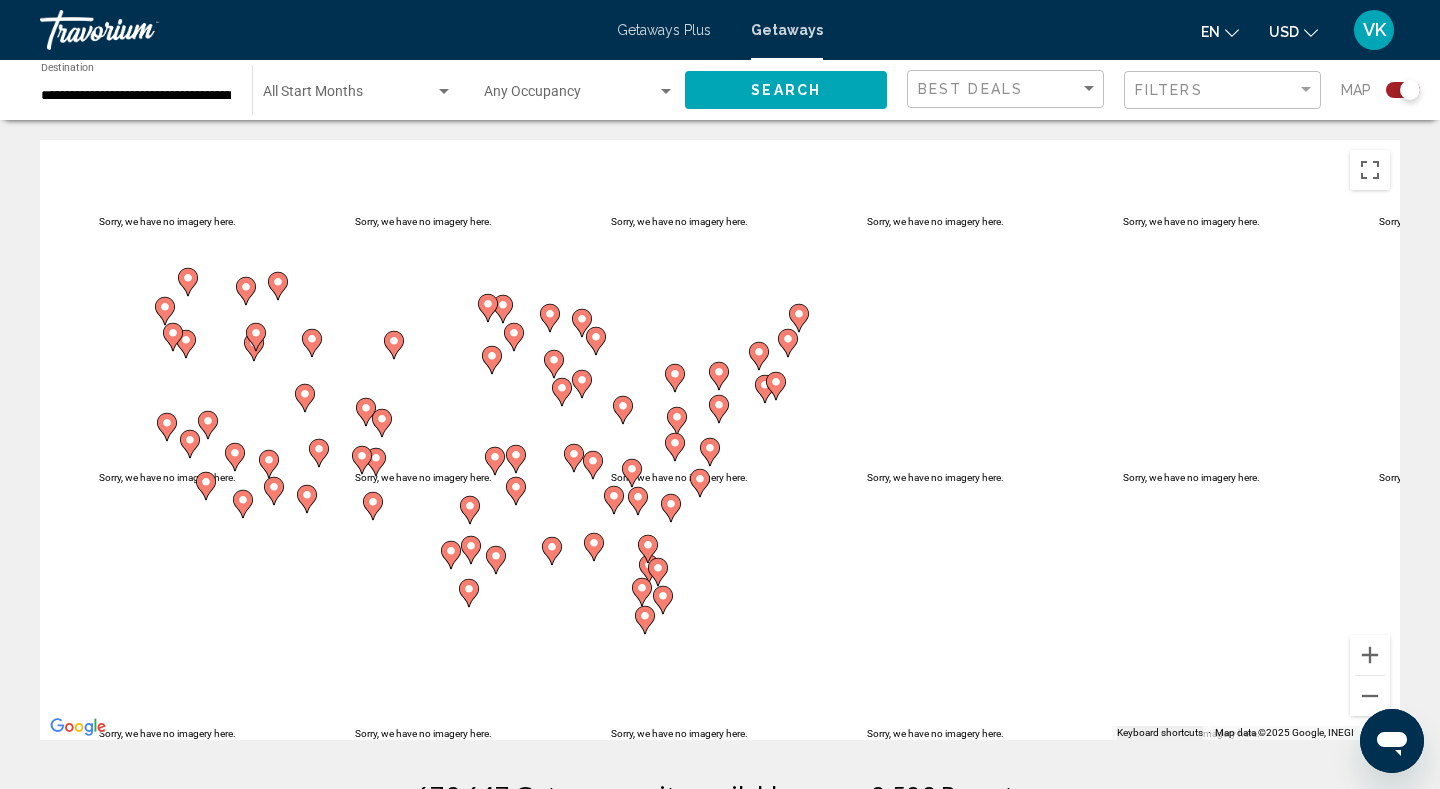 click 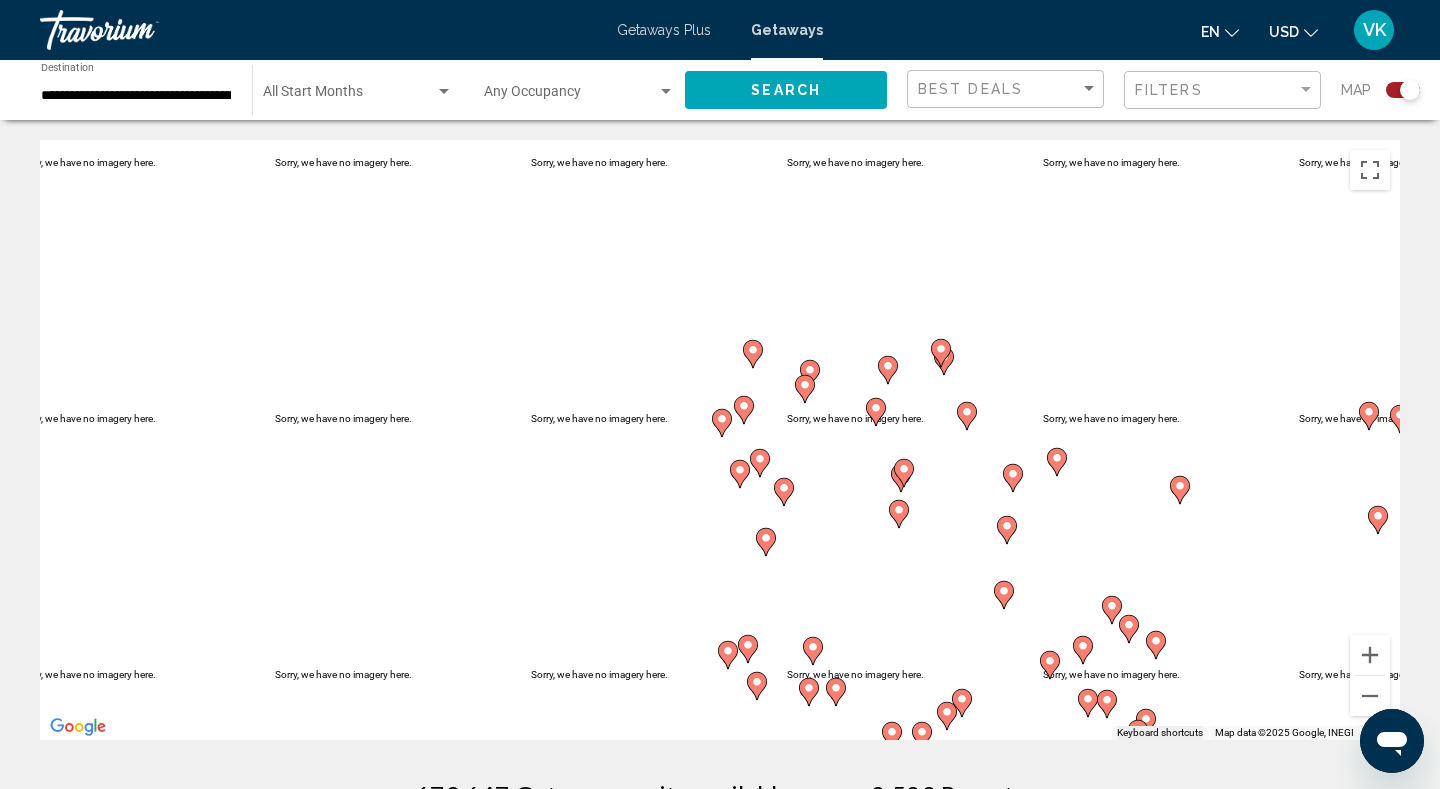 click 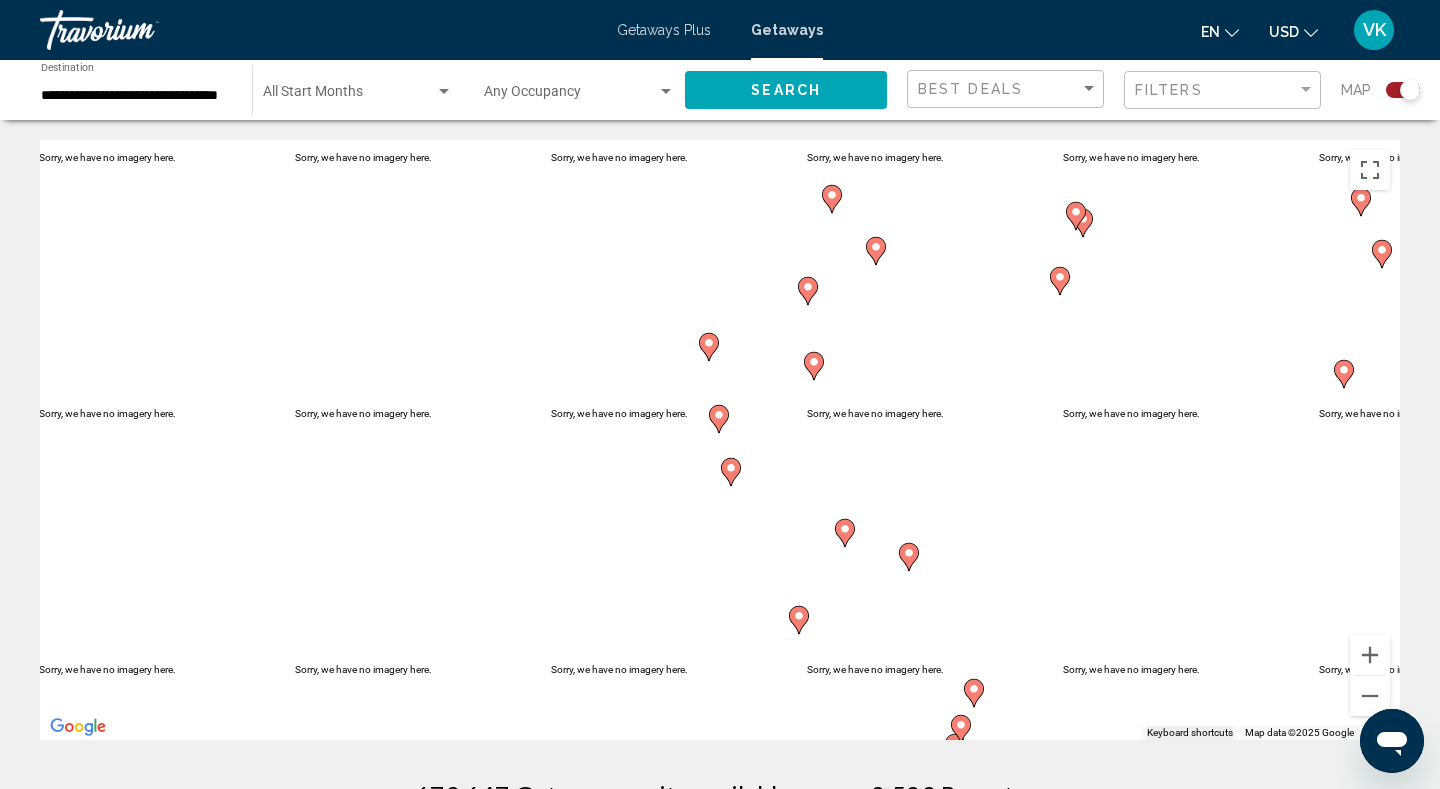 click 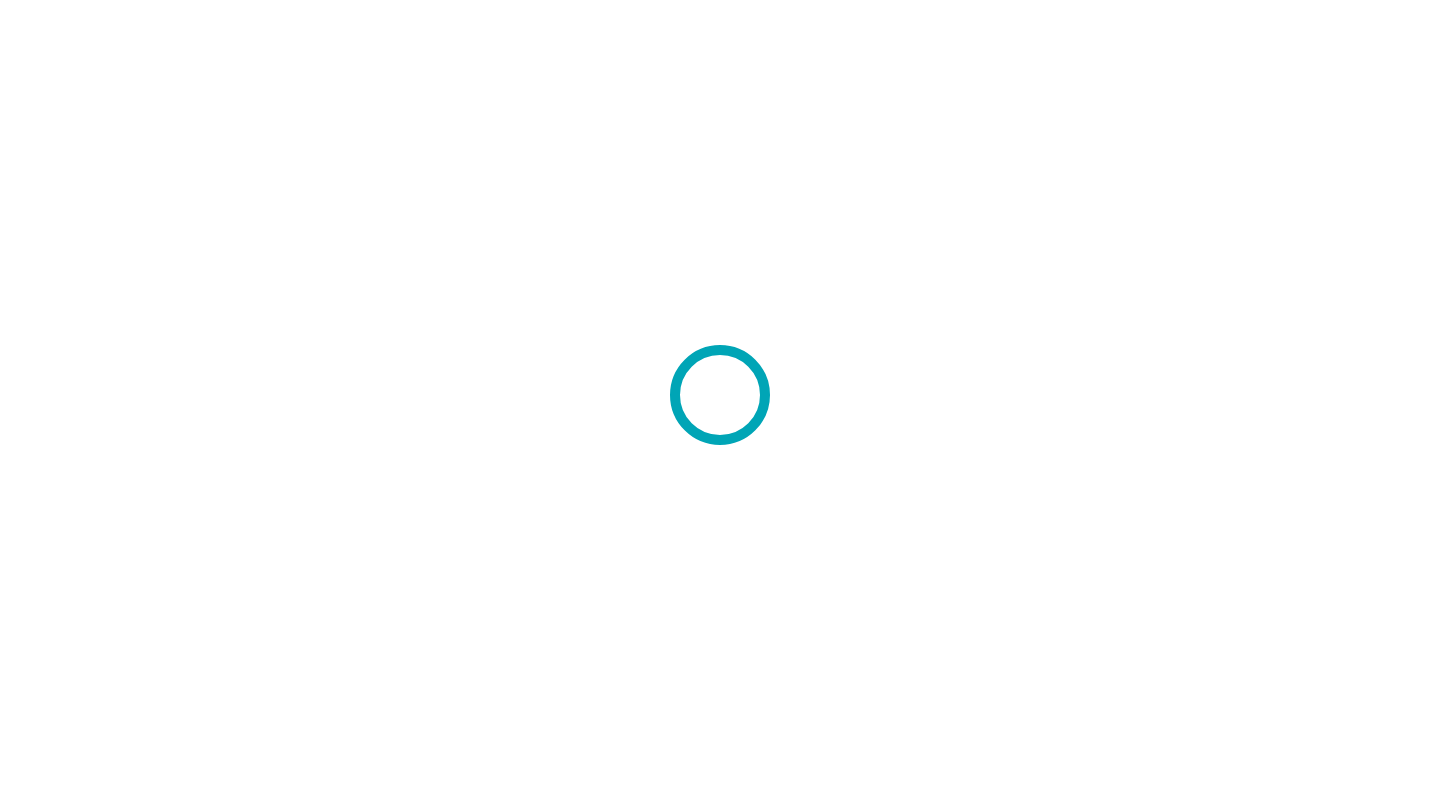 scroll, scrollTop: 0, scrollLeft: 0, axis: both 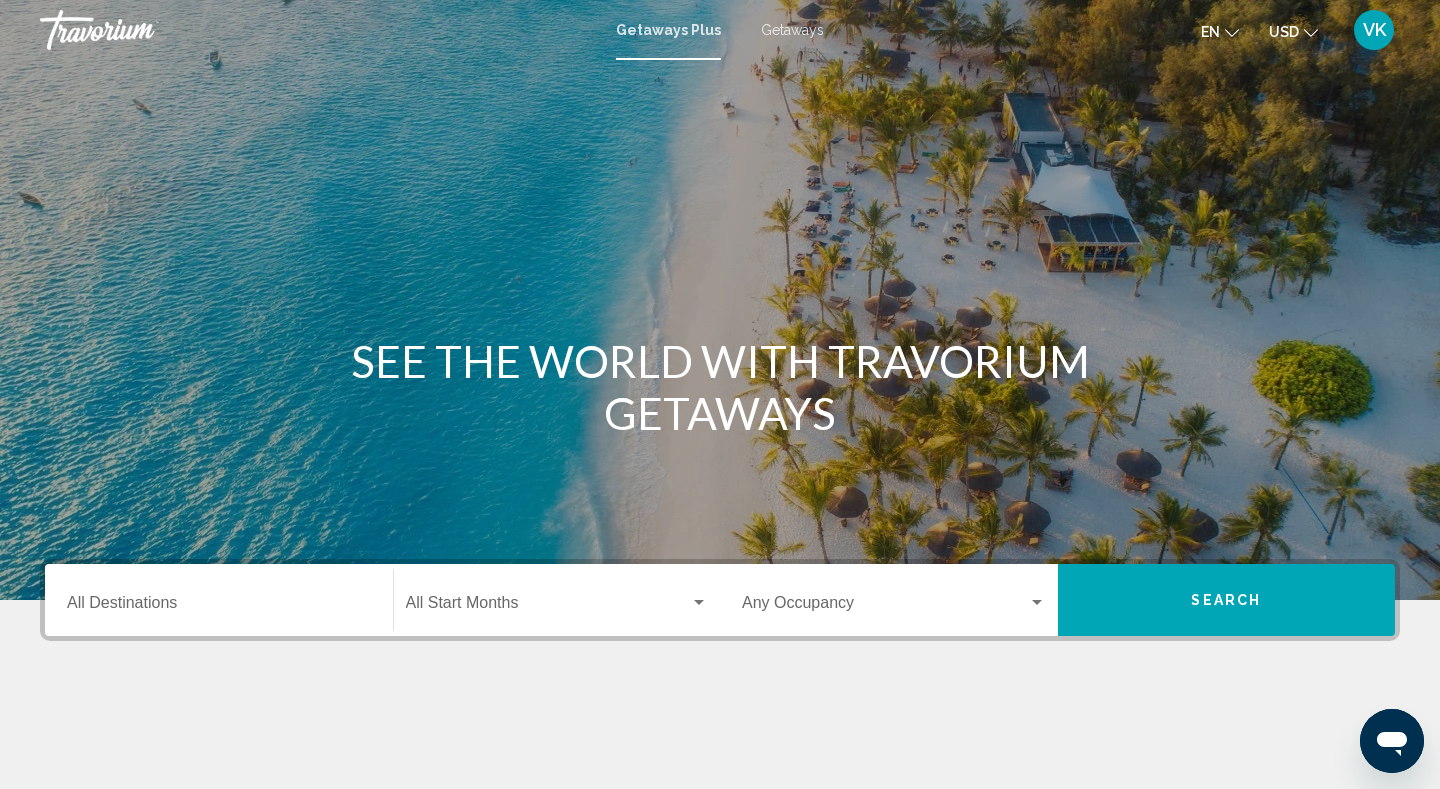click on "Destination All Destinations" at bounding box center [219, 607] 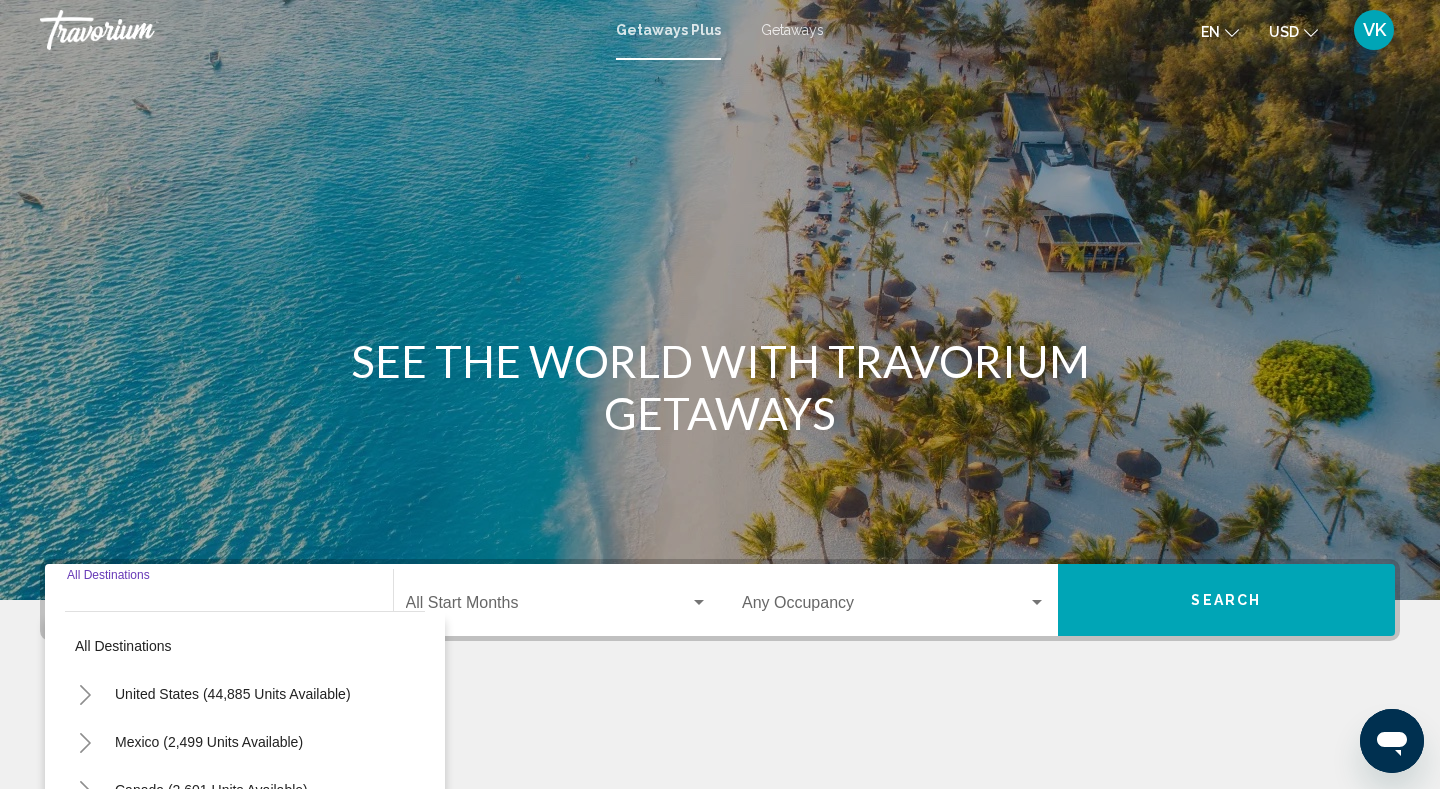 scroll, scrollTop: 297, scrollLeft: 0, axis: vertical 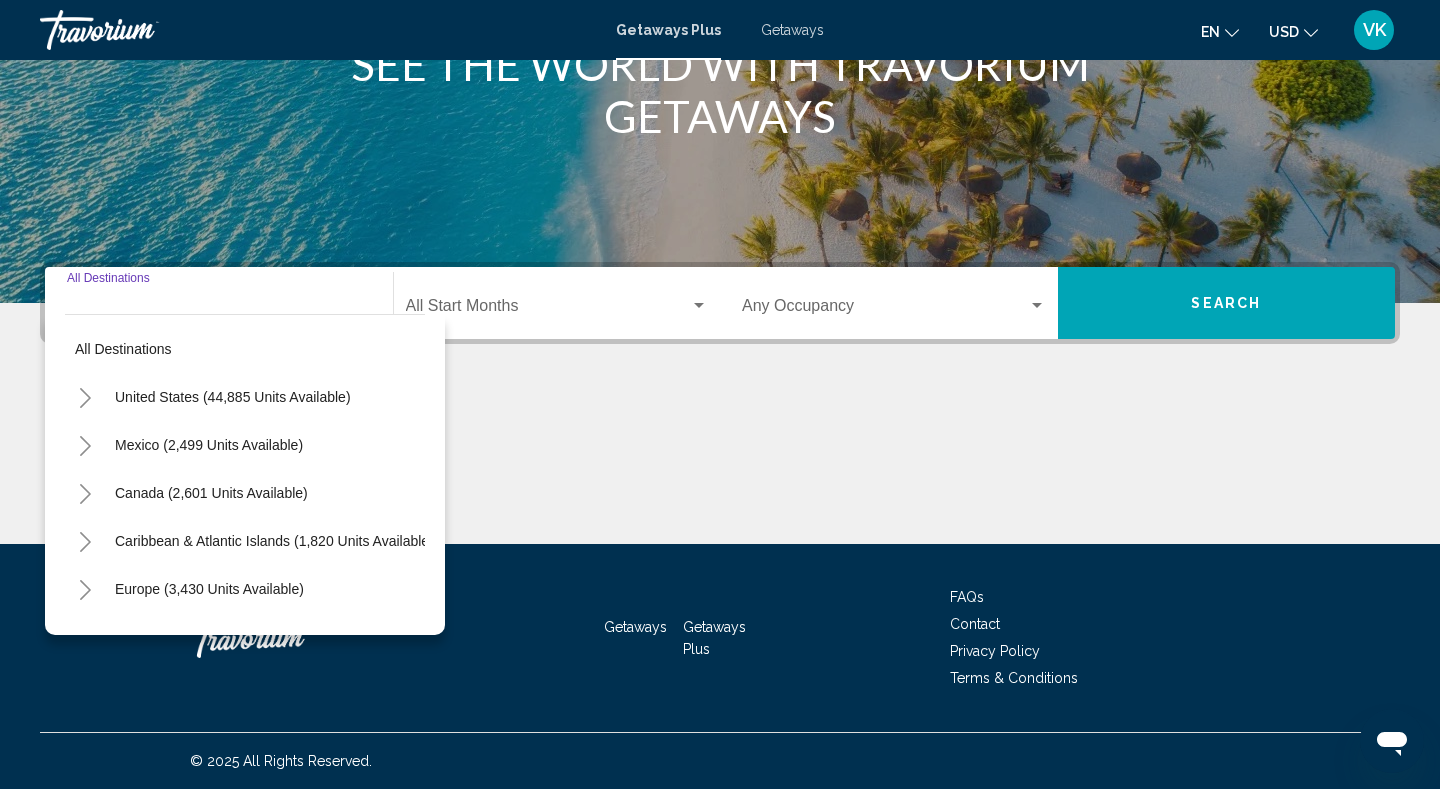 click on "Getaways Plus  Getaways en
English Español Français Italiano Português русский USD
USD ($) MXN (Mex$) CAD (Can$) GBP (£) EUR (€) AUD (A$) NZD (NZ$) CNY (CN¥) VK Login" at bounding box center [720, 30] 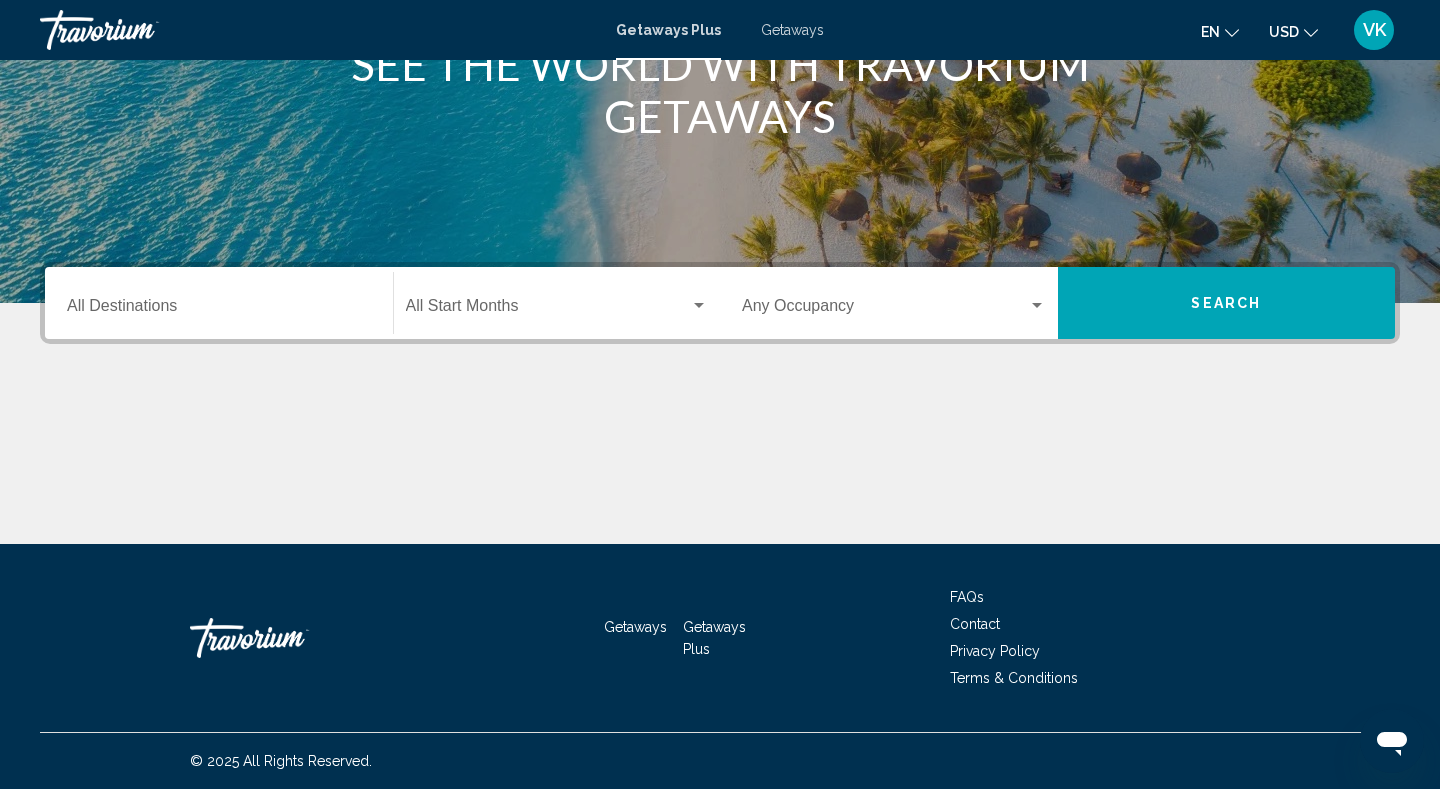 click on "Getaways" at bounding box center [792, 30] 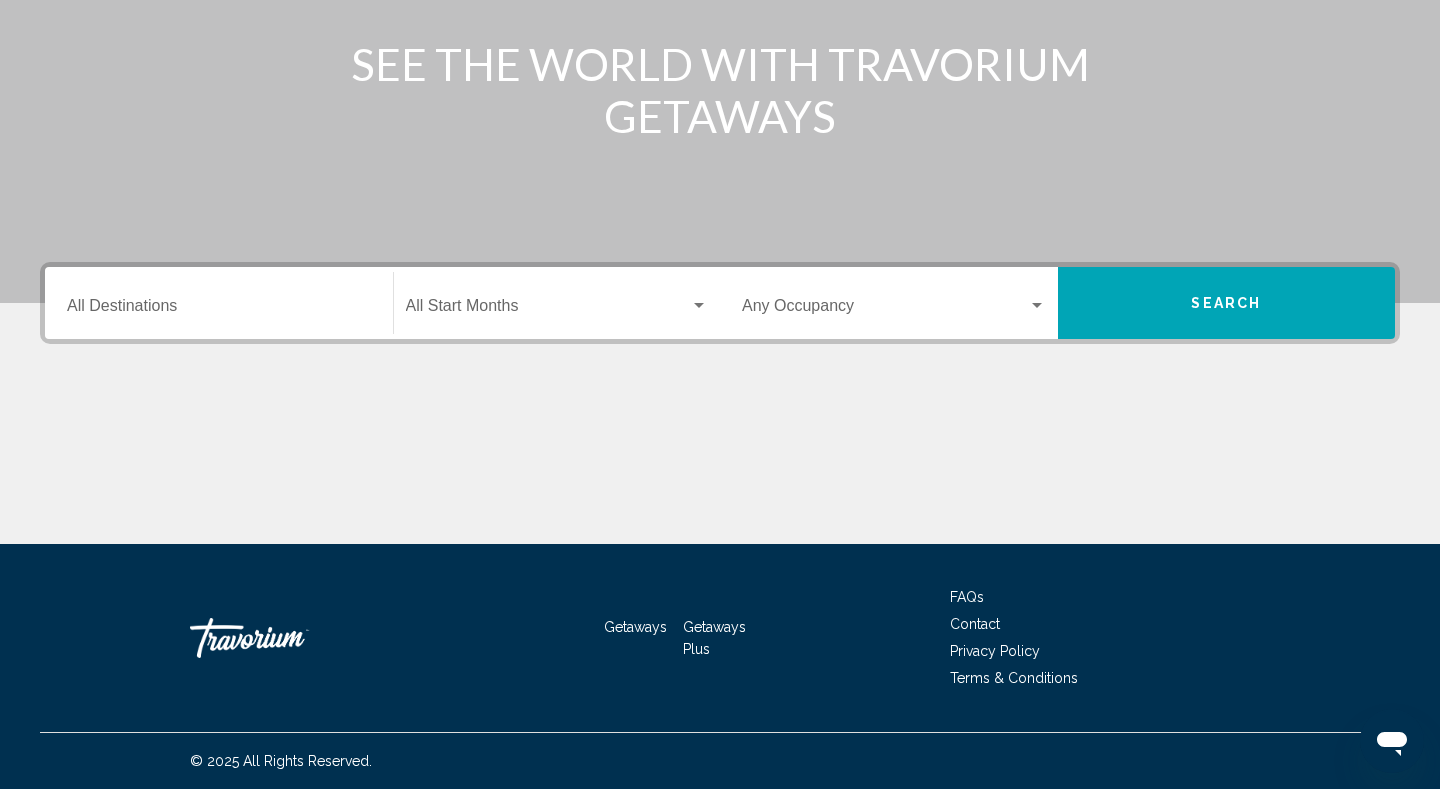 scroll, scrollTop: 0, scrollLeft: 0, axis: both 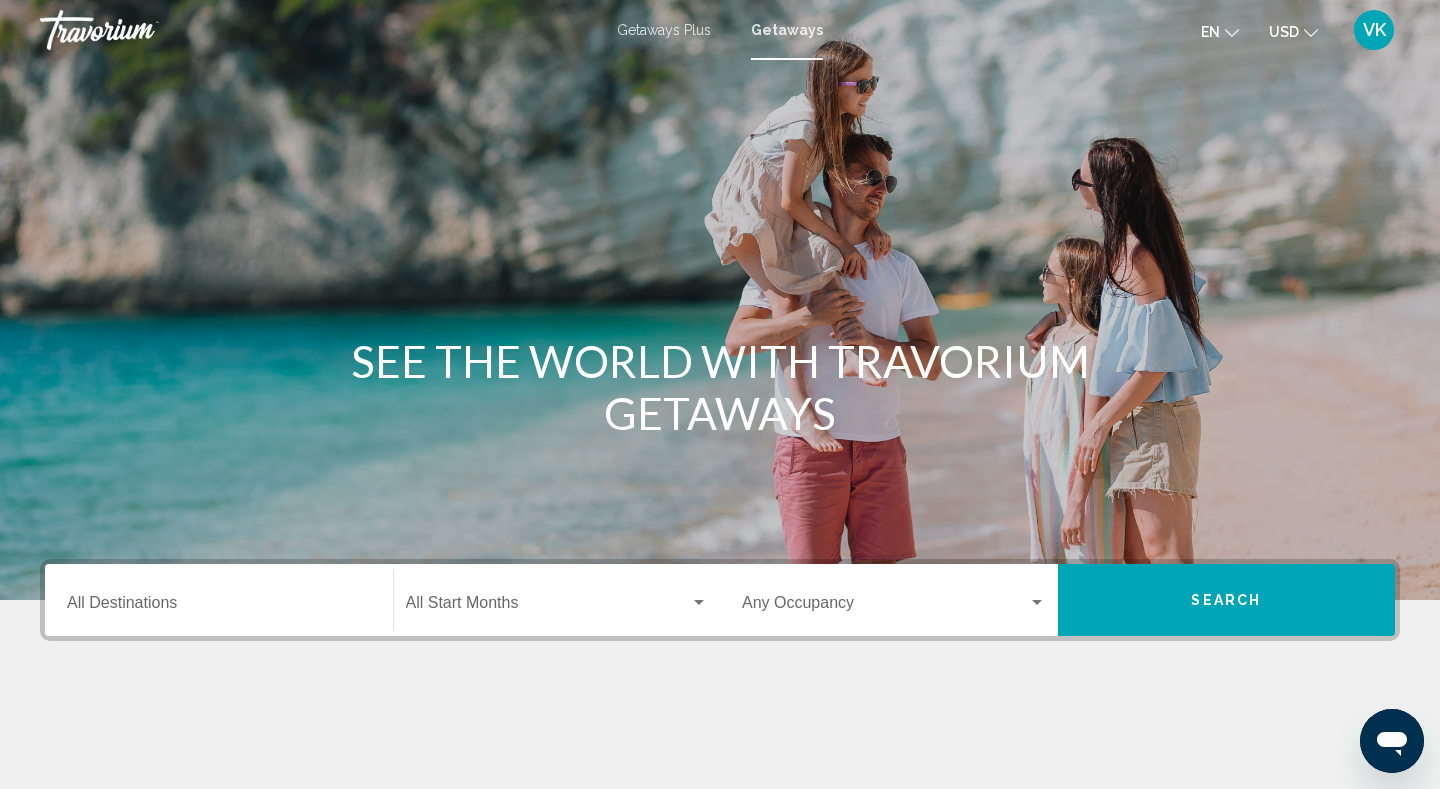click on "Destination All Destinations" at bounding box center [219, 607] 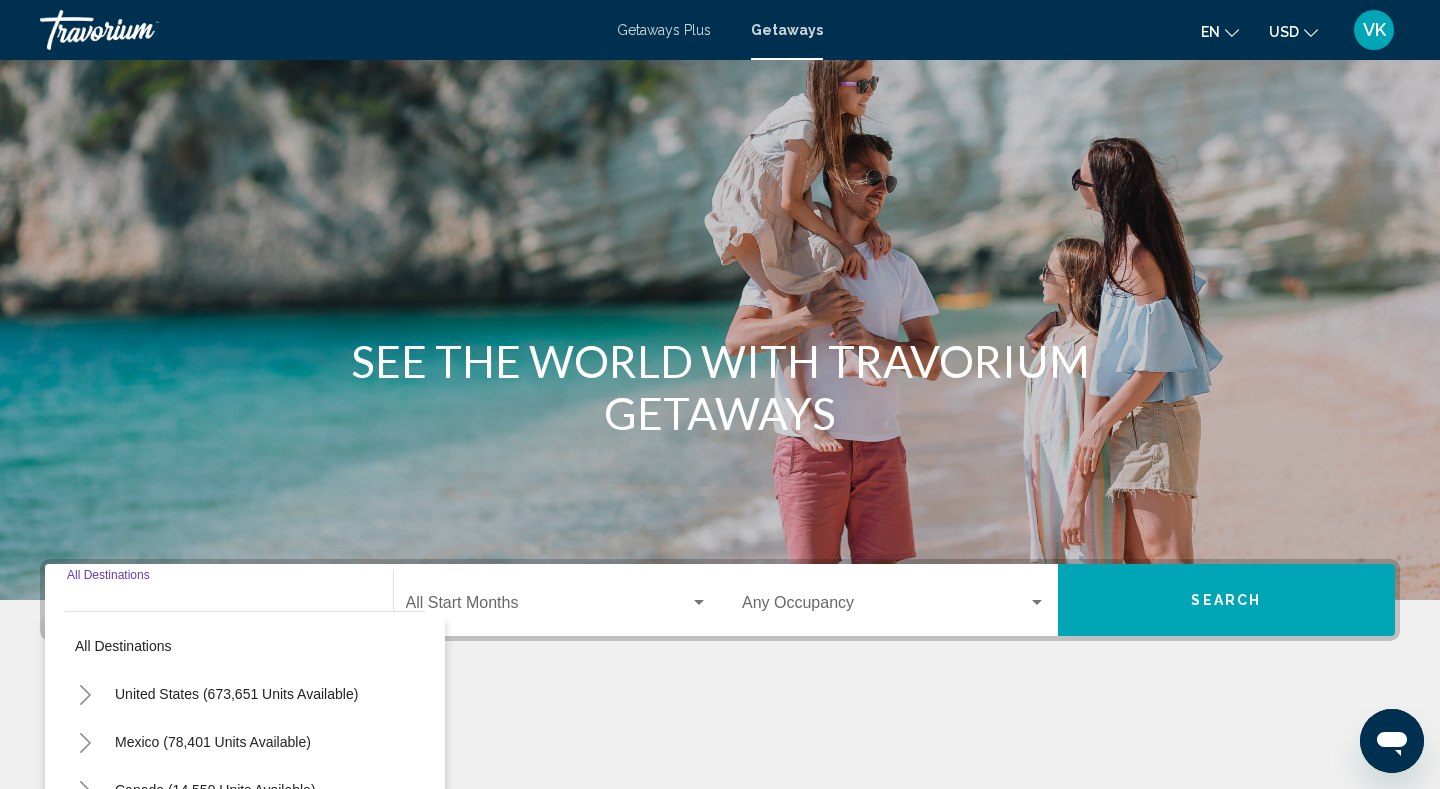 scroll, scrollTop: 297, scrollLeft: 0, axis: vertical 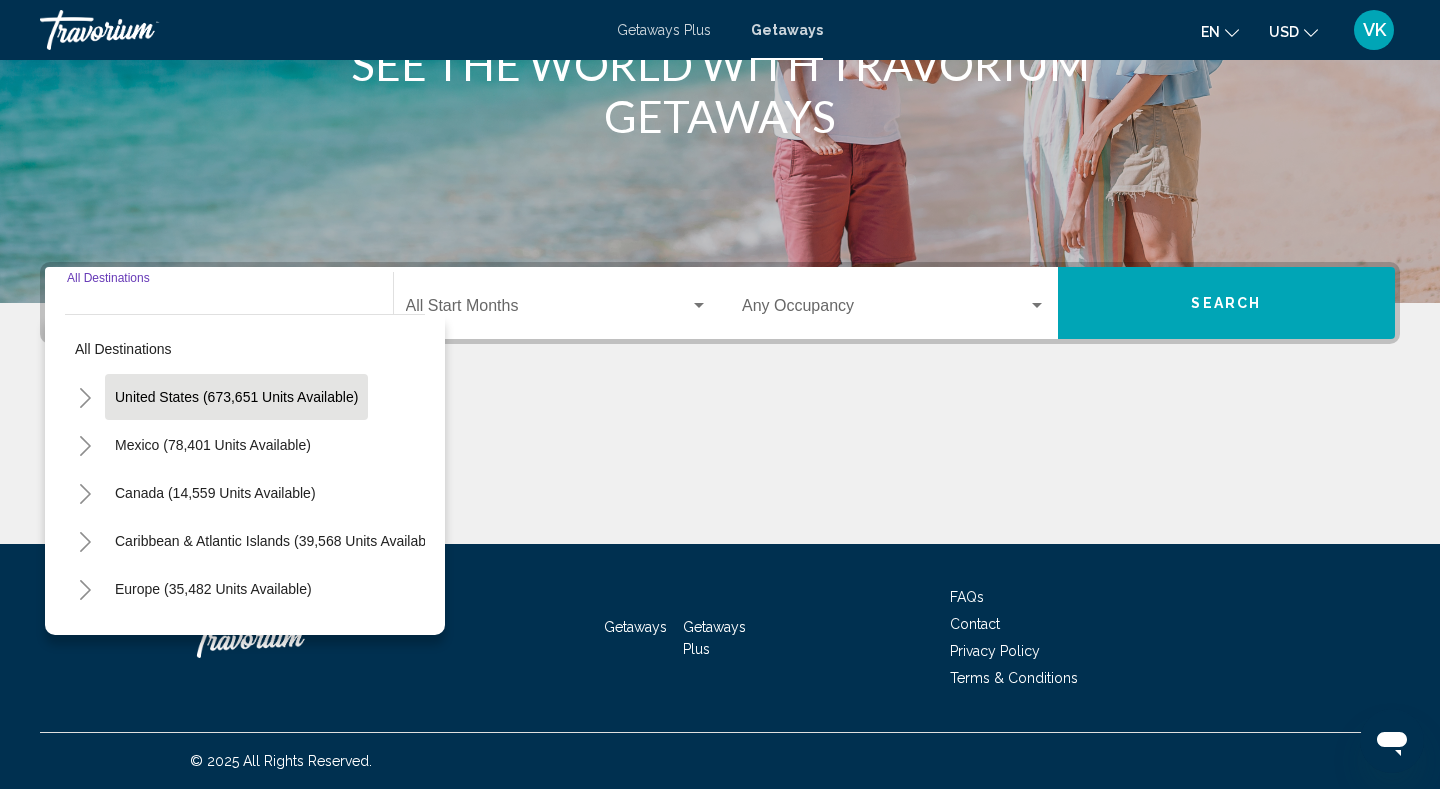 click on "United States (673,651 units available)" at bounding box center [213, 445] 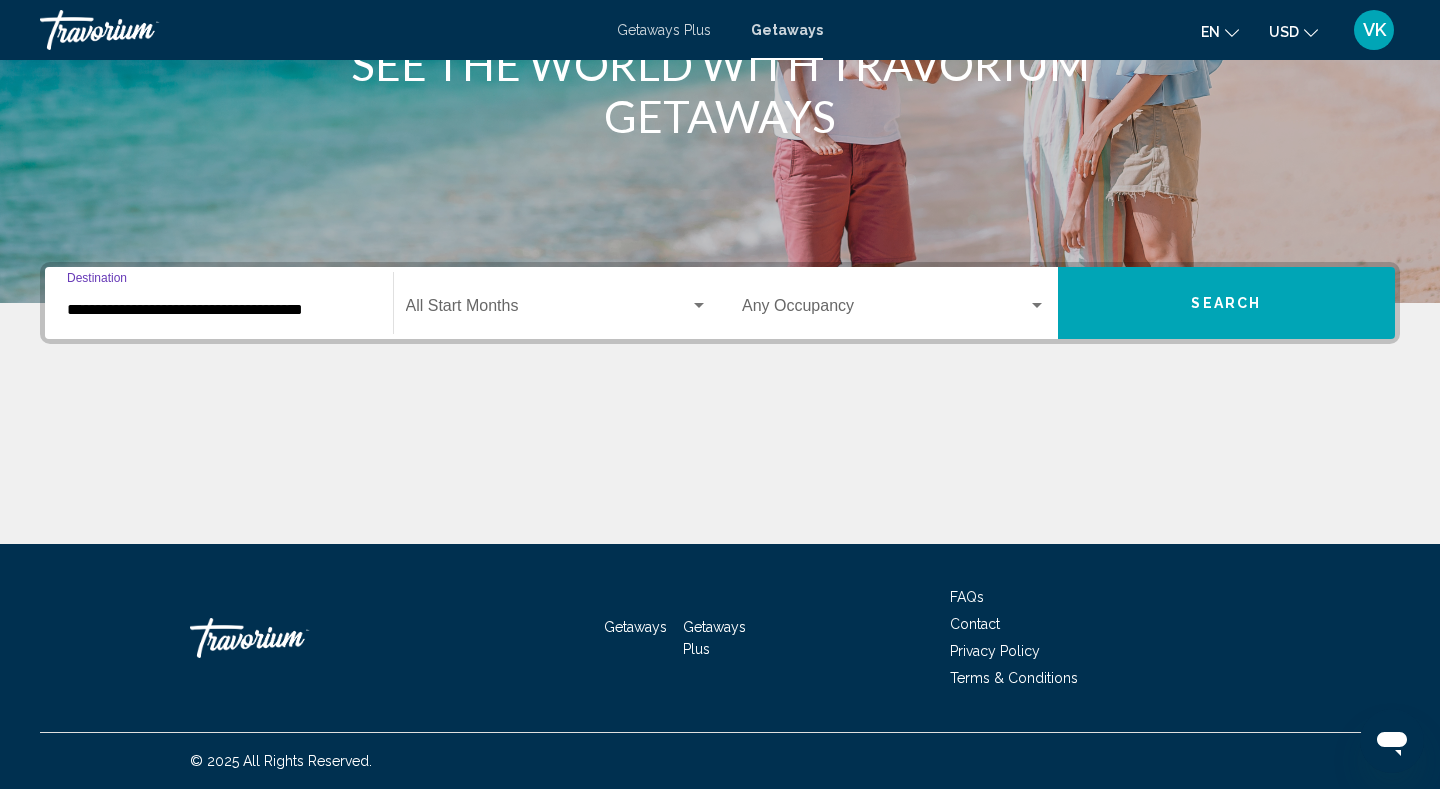 click on "Search" at bounding box center [1226, 304] 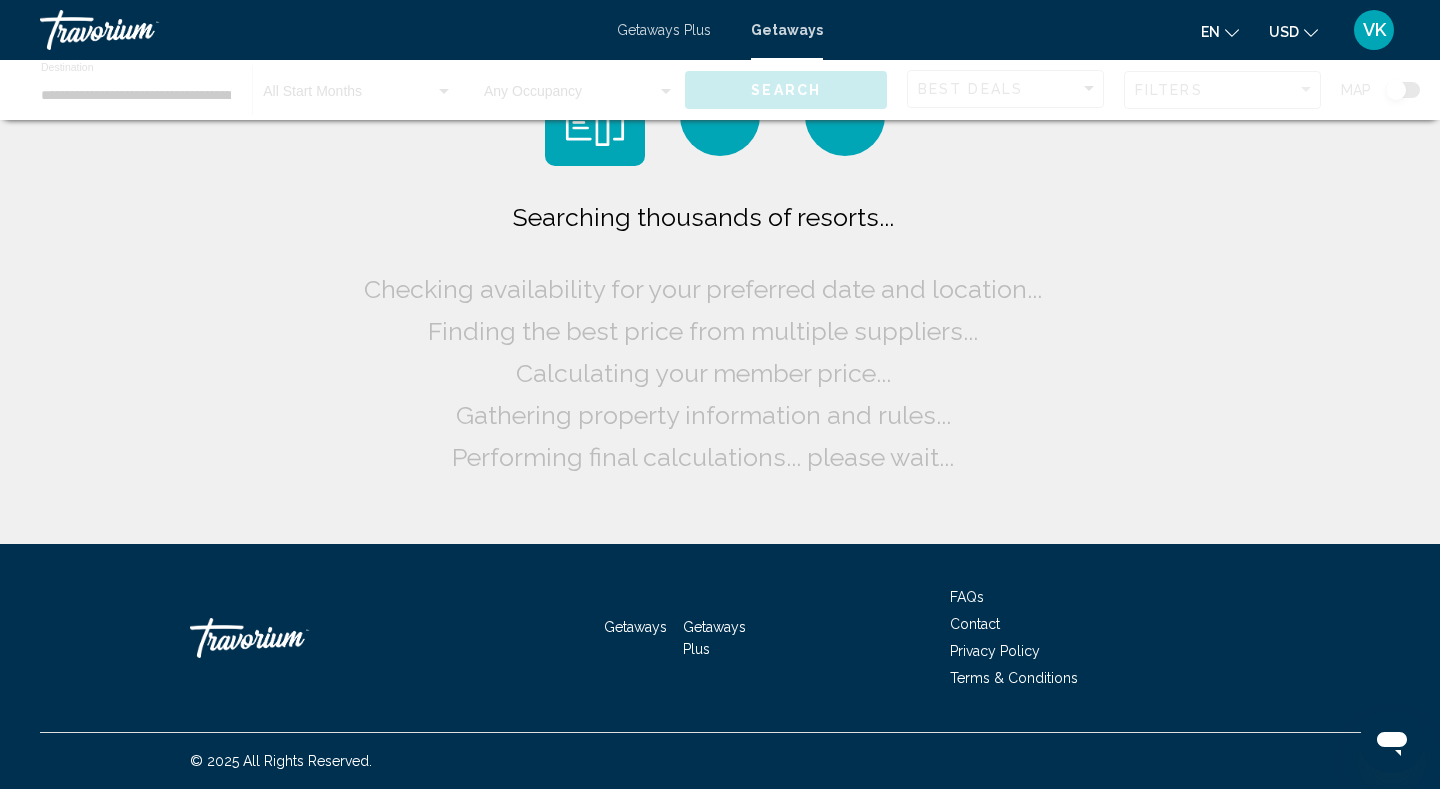 scroll, scrollTop: 0, scrollLeft: 0, axis: both 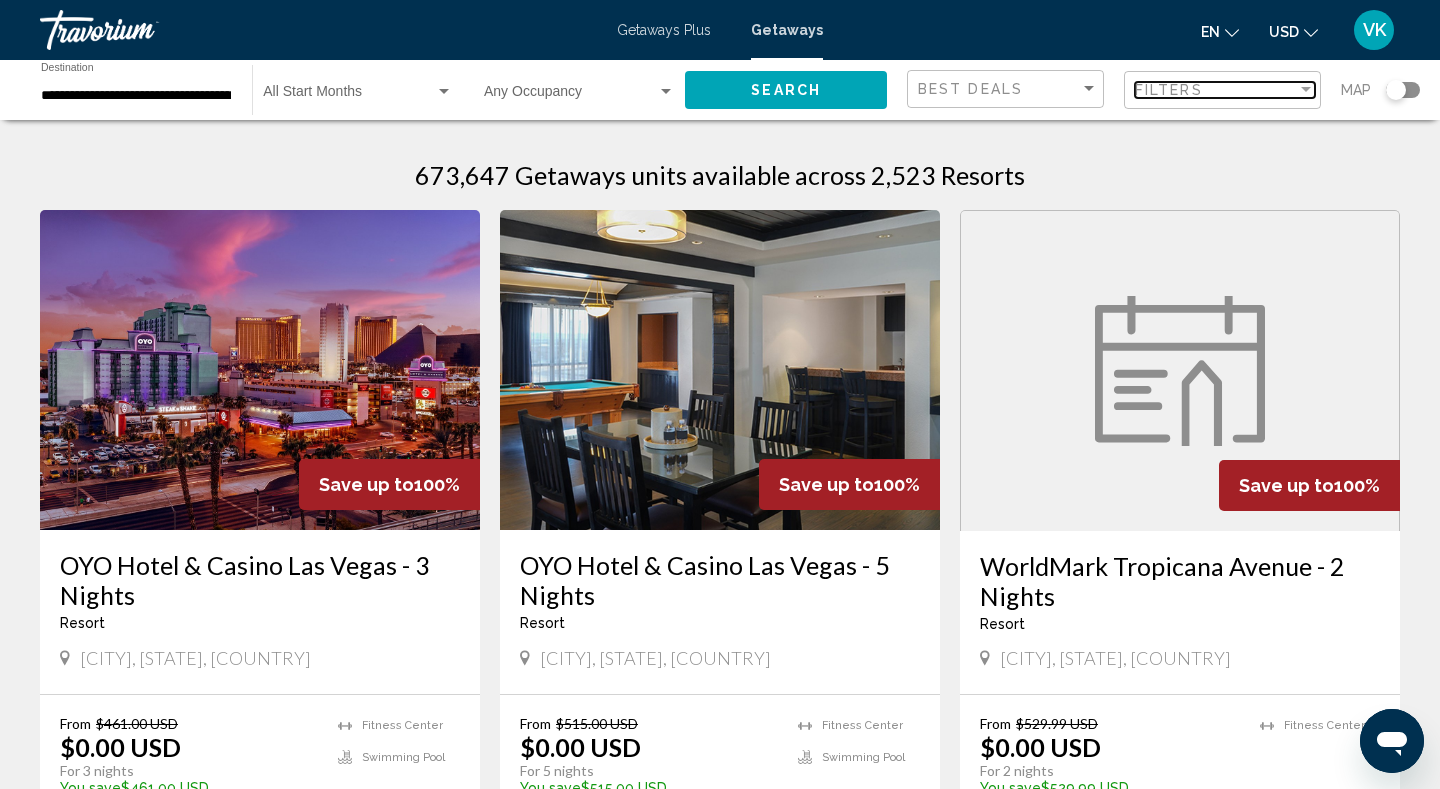 click on "Filters" at bounding box center (1169, 90) 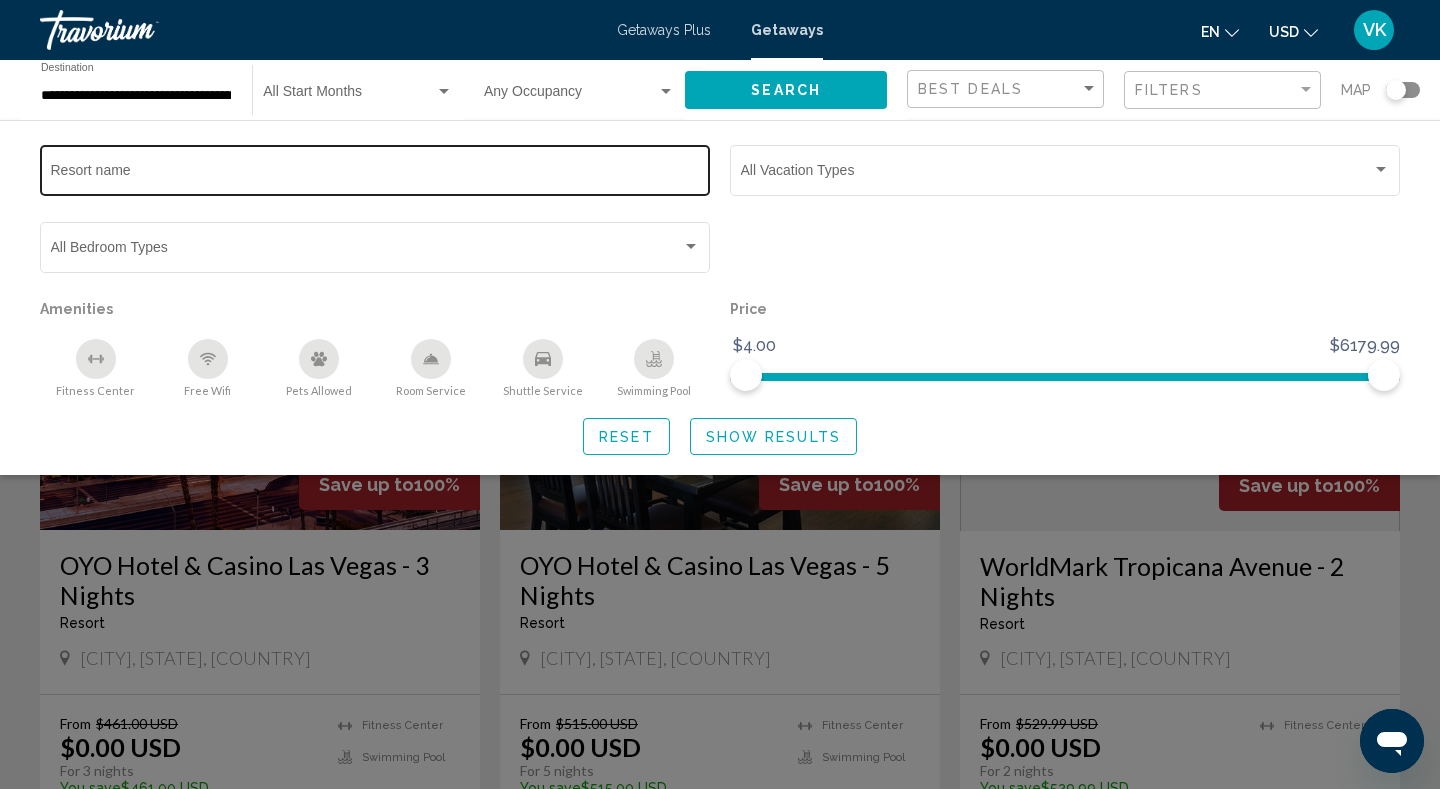 click on "Resort name" at bounding box center [375, 174] 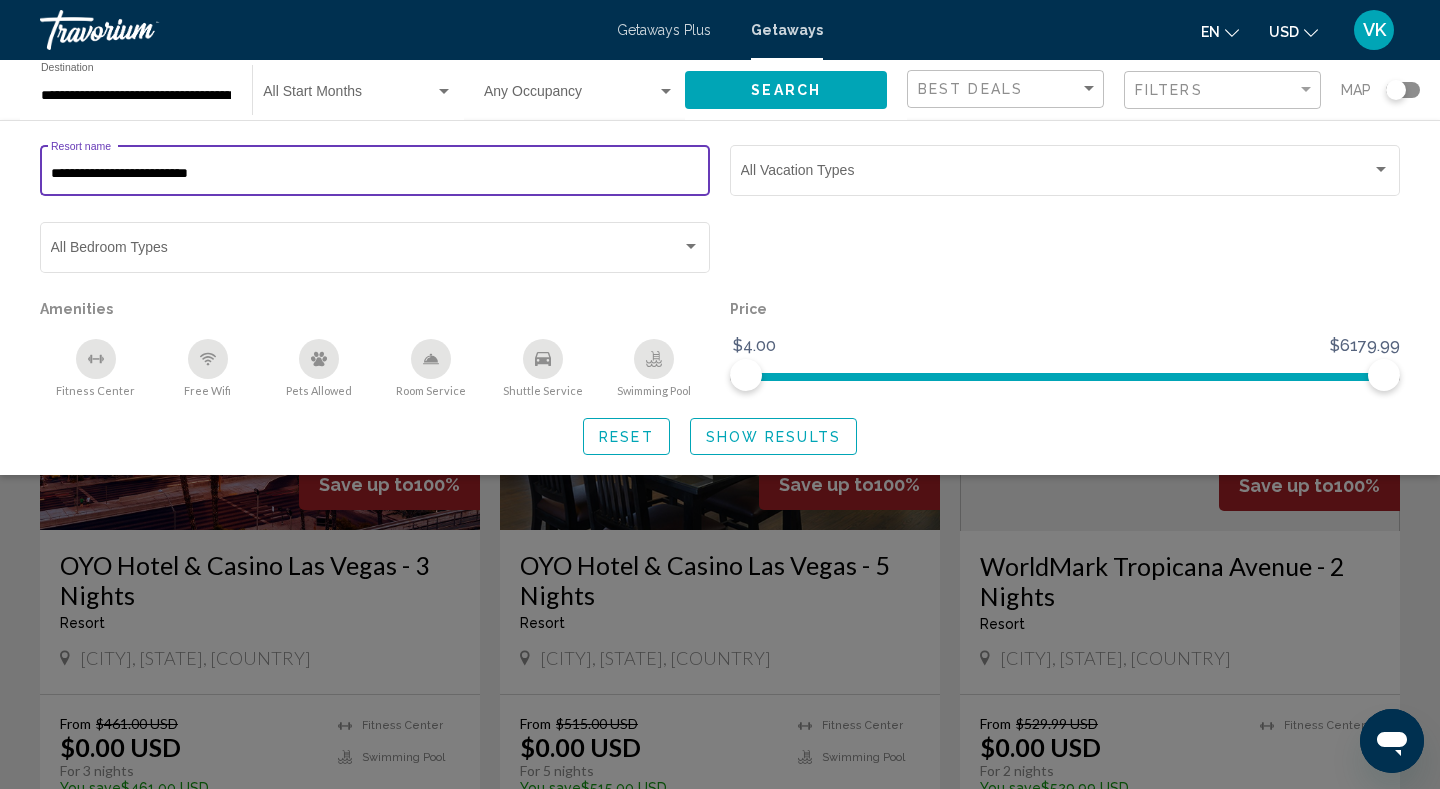 type on "**********" 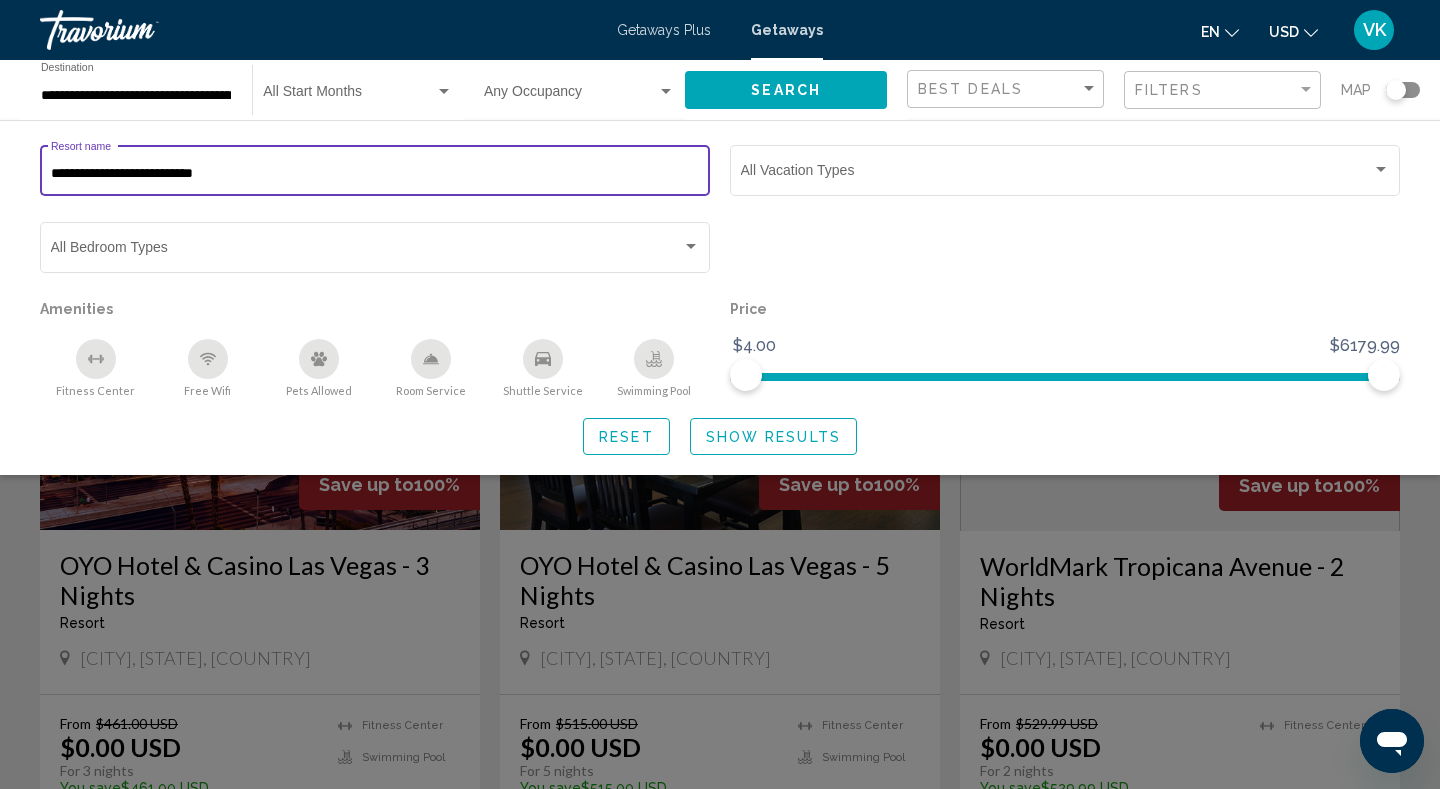 click on "Show Results" 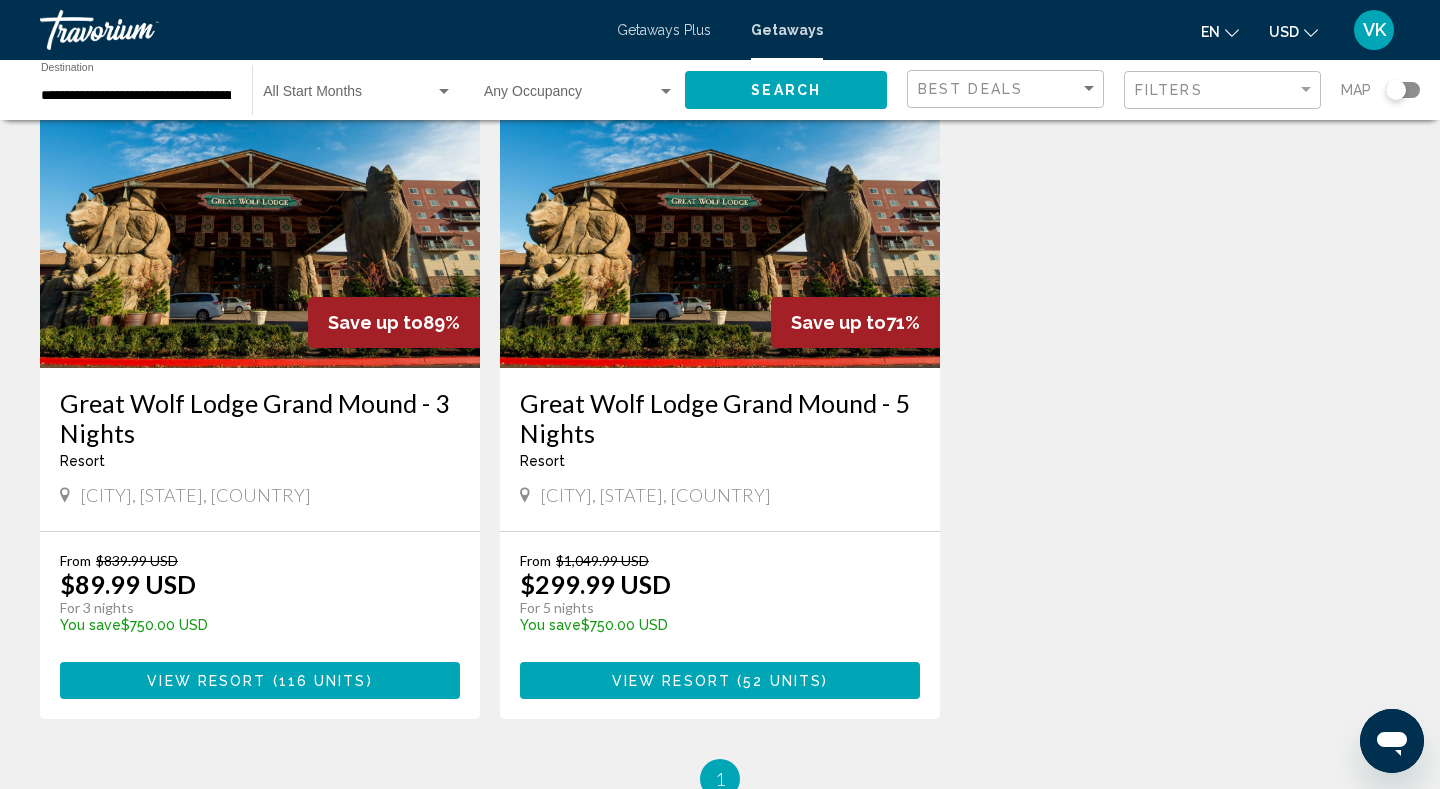 scroll, scrollTop: 162, scrollLeft: 0, axis: vertical 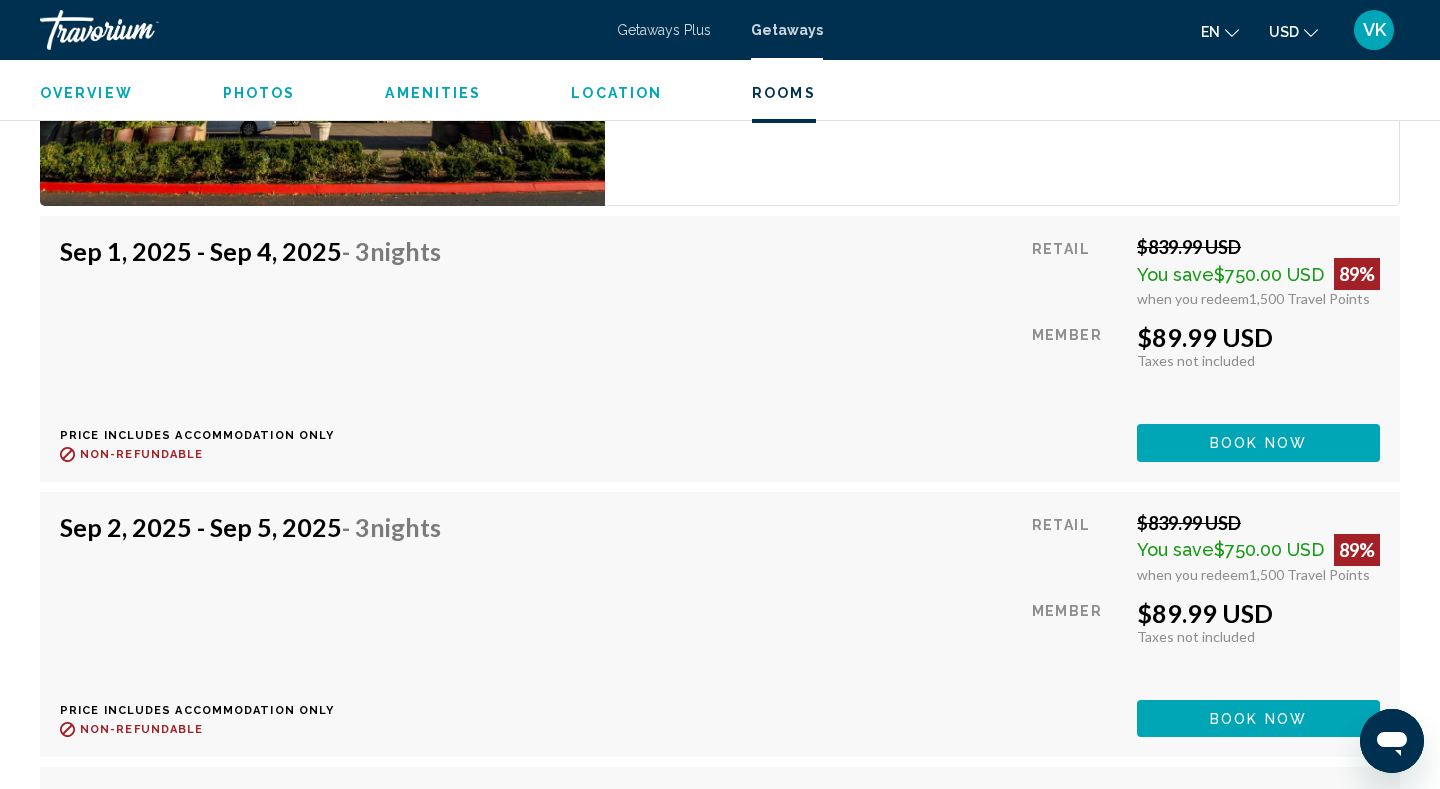 click on "Book now" at bounding box center [1258, 444] 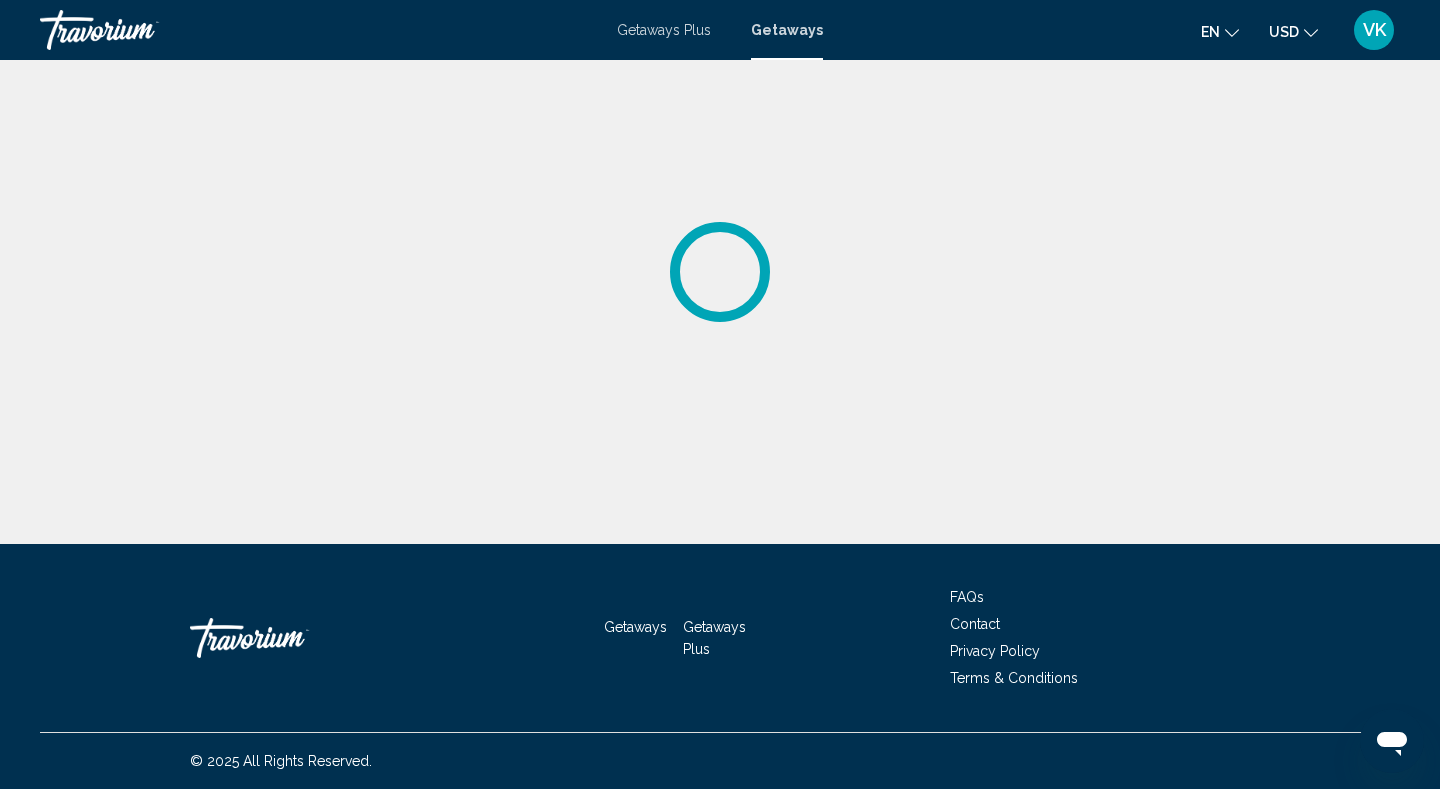 scroll, scrollTop: 0, scrollLeft: 0, axis: both 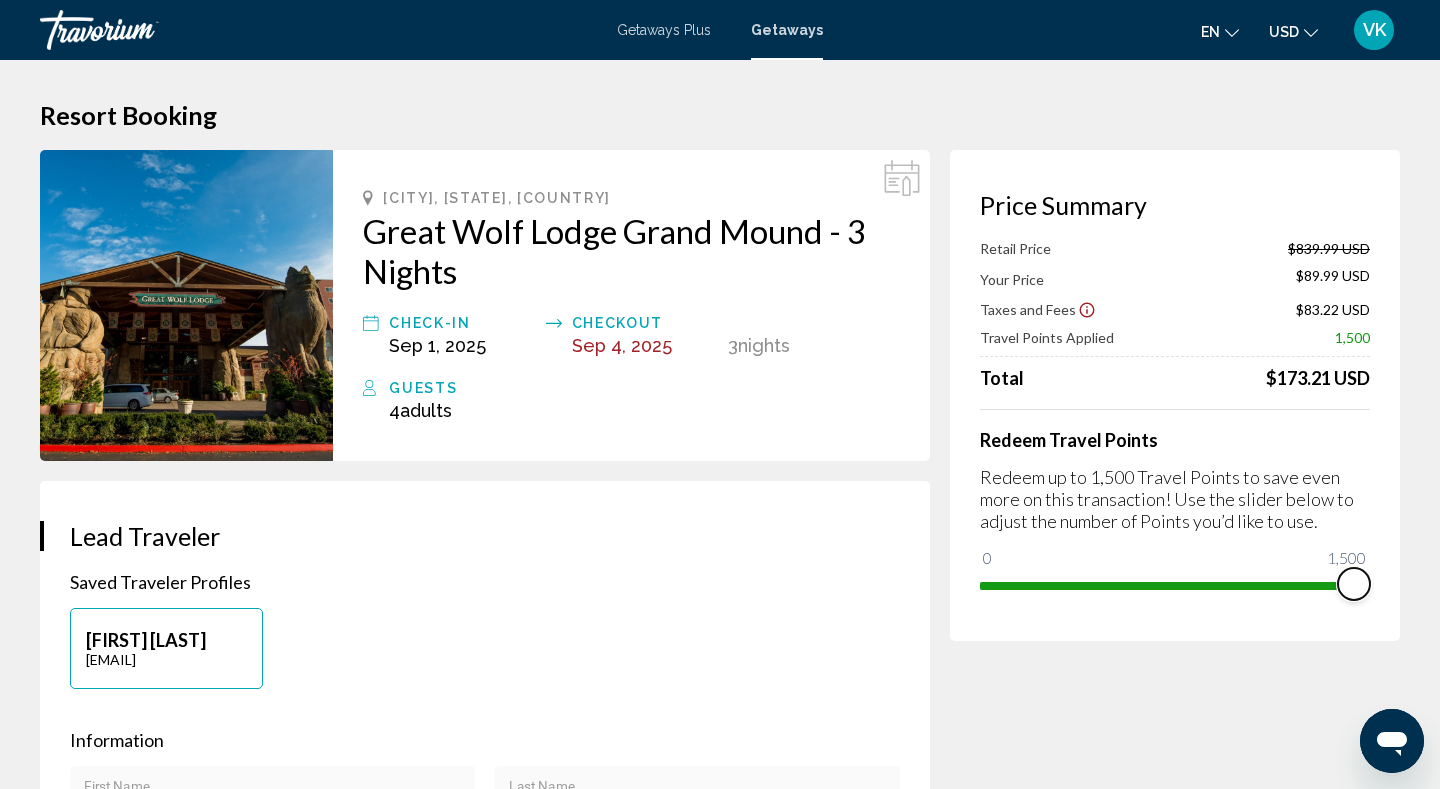 click at bounding box center [1167, 586] 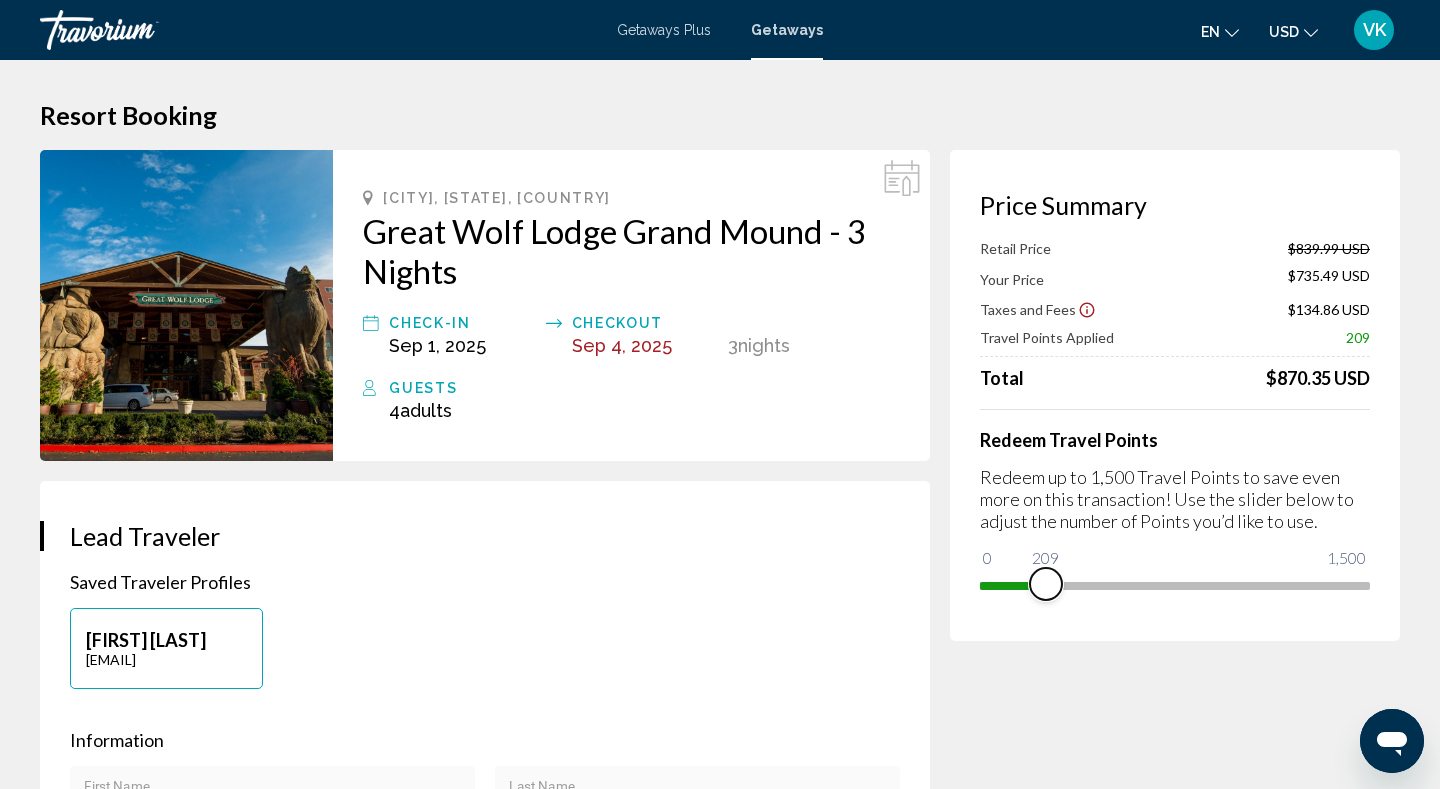 click at bounding box center [1175, 586] 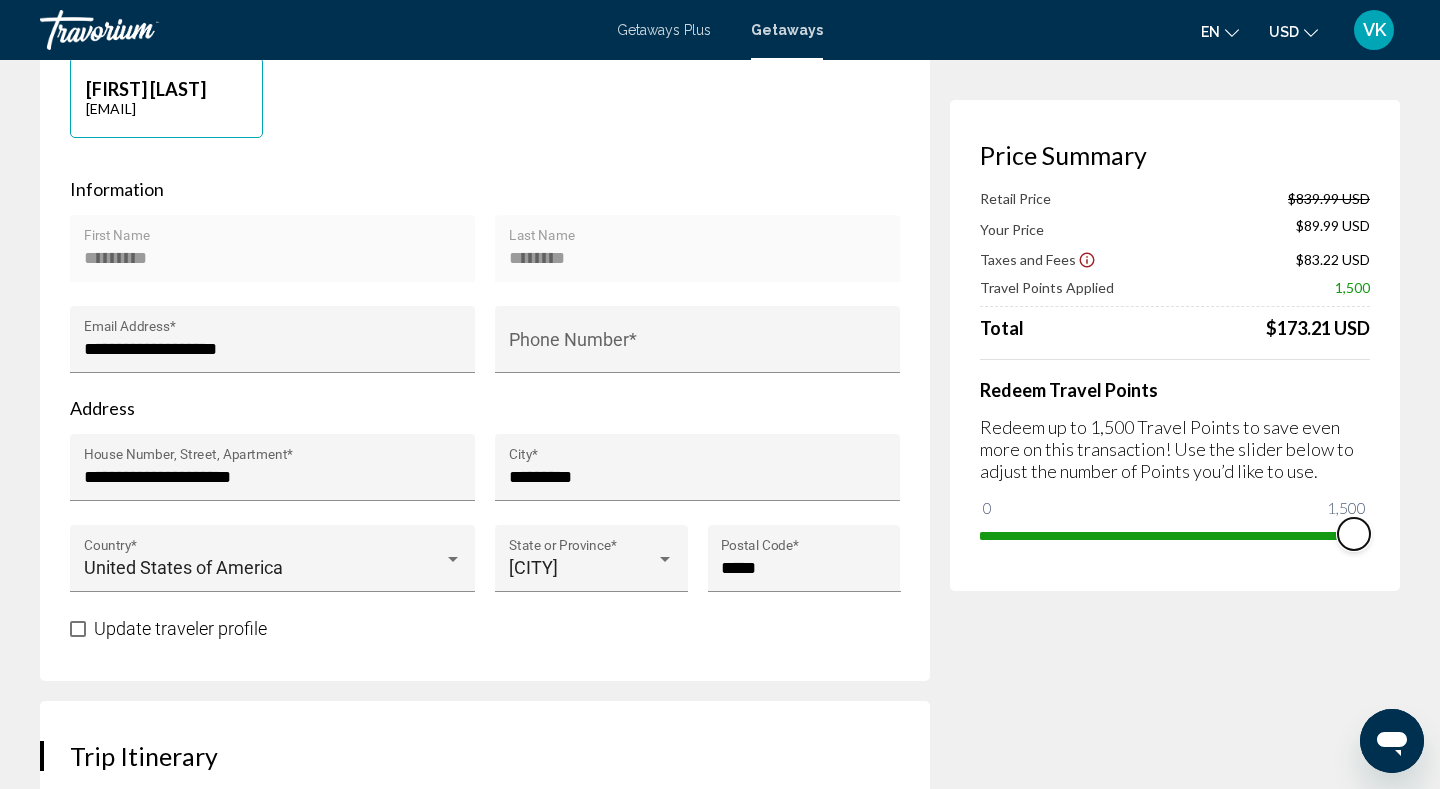 scroll, scrollTop: 551, scrollLeft: 0, axis: vertical 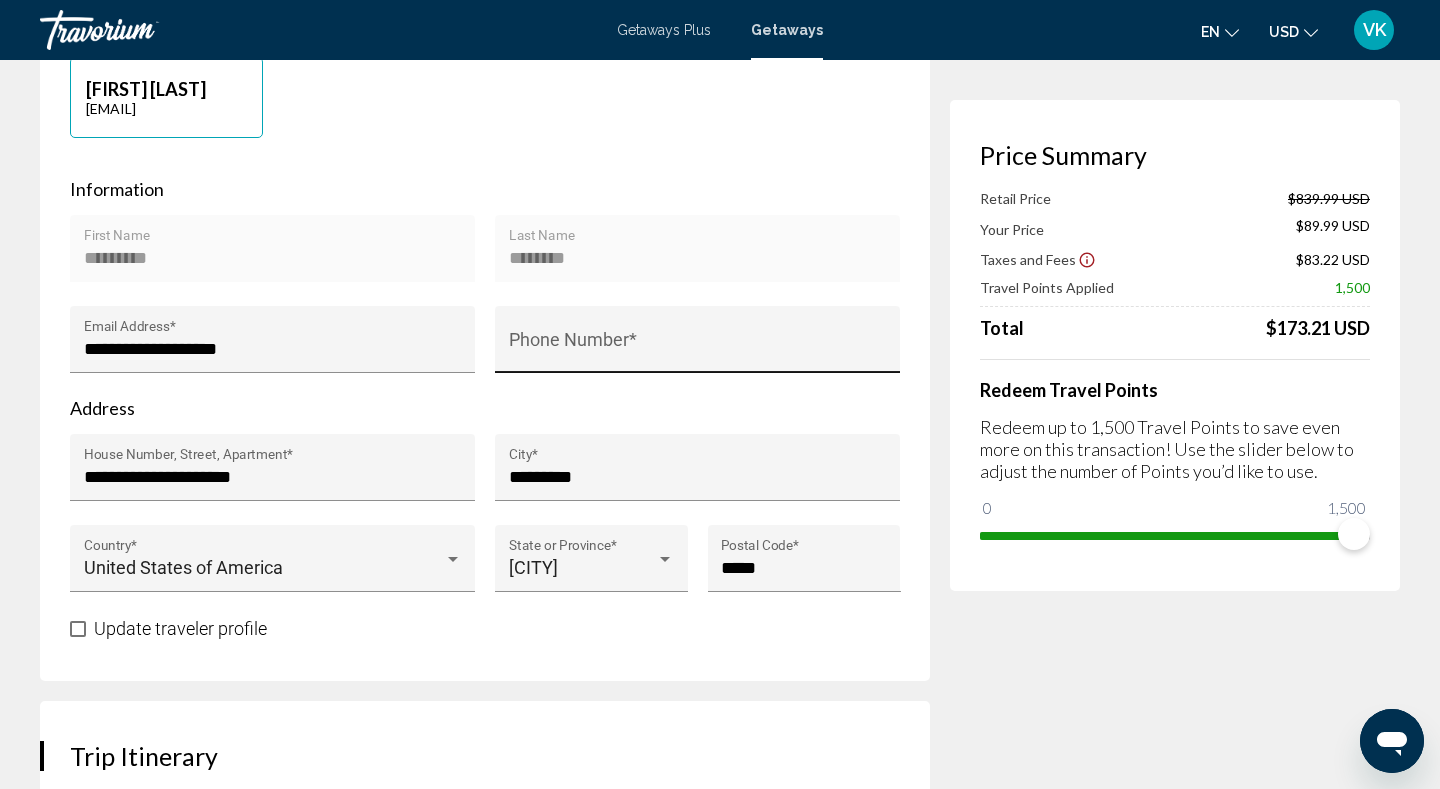click on "Phone Number  *" at bounding box center [698, 345] 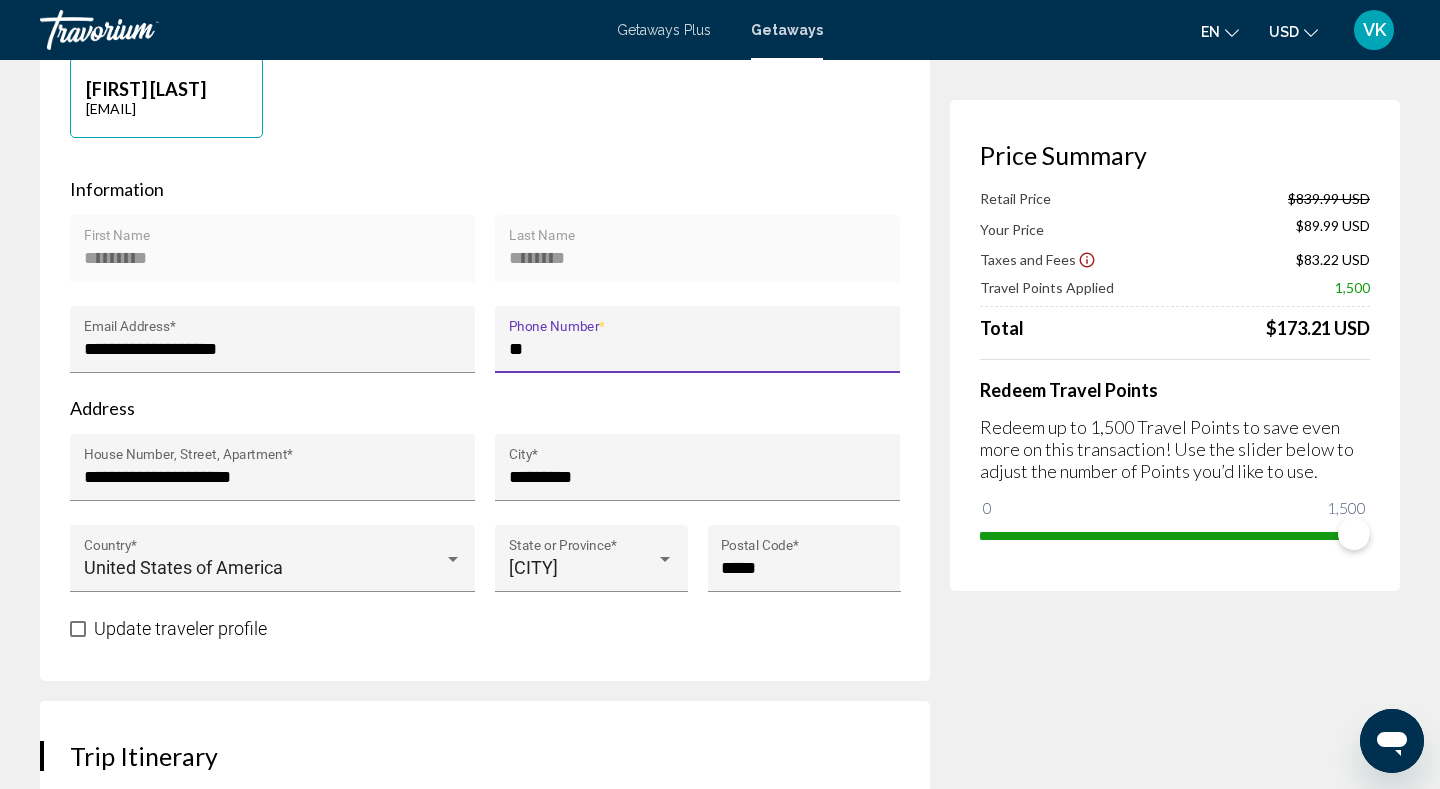 type on "***" 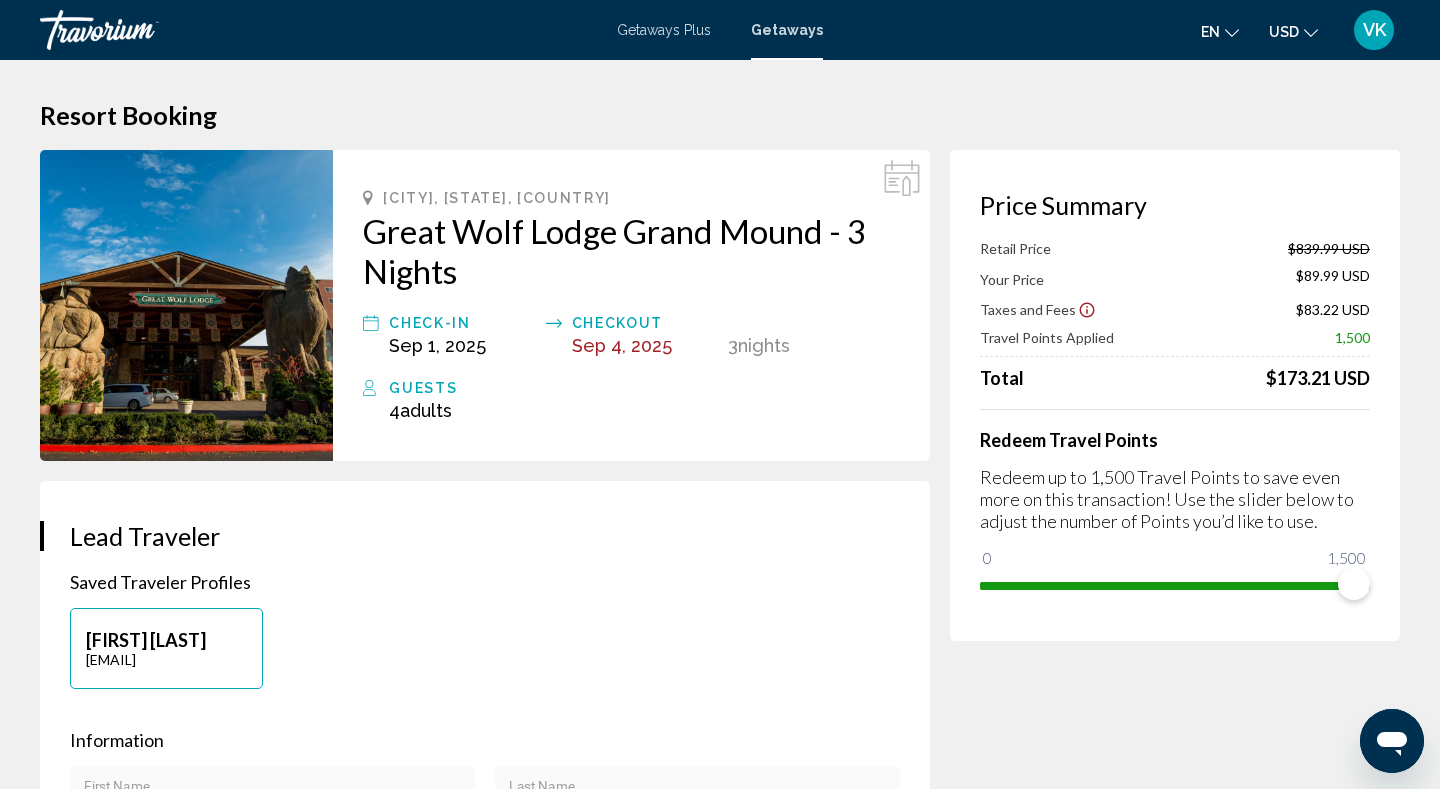 scroll, scrollTop: 0, scrollLeft: 0, axis: both 